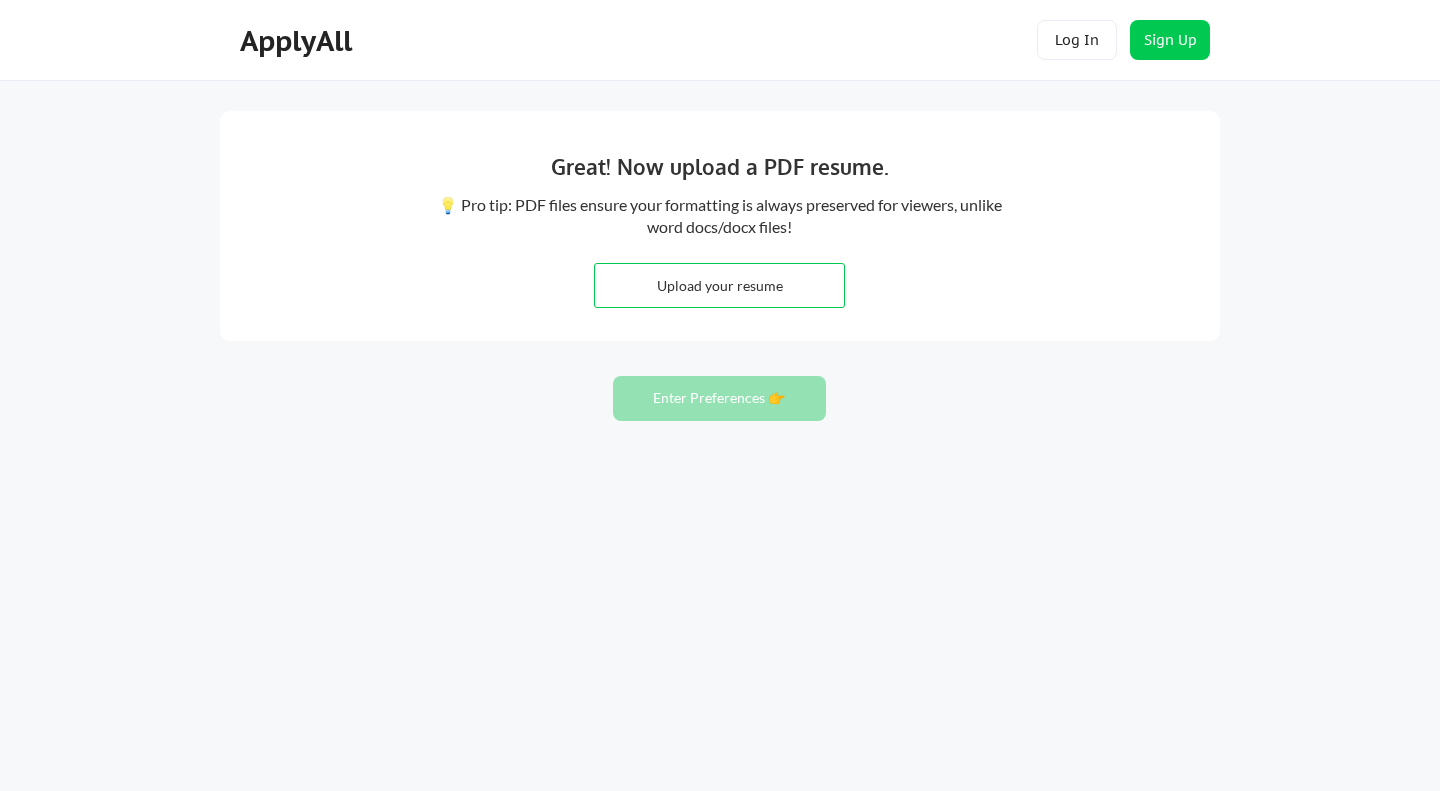 scroll, scrollTop: 0, scrollLeft: 0, axis: both 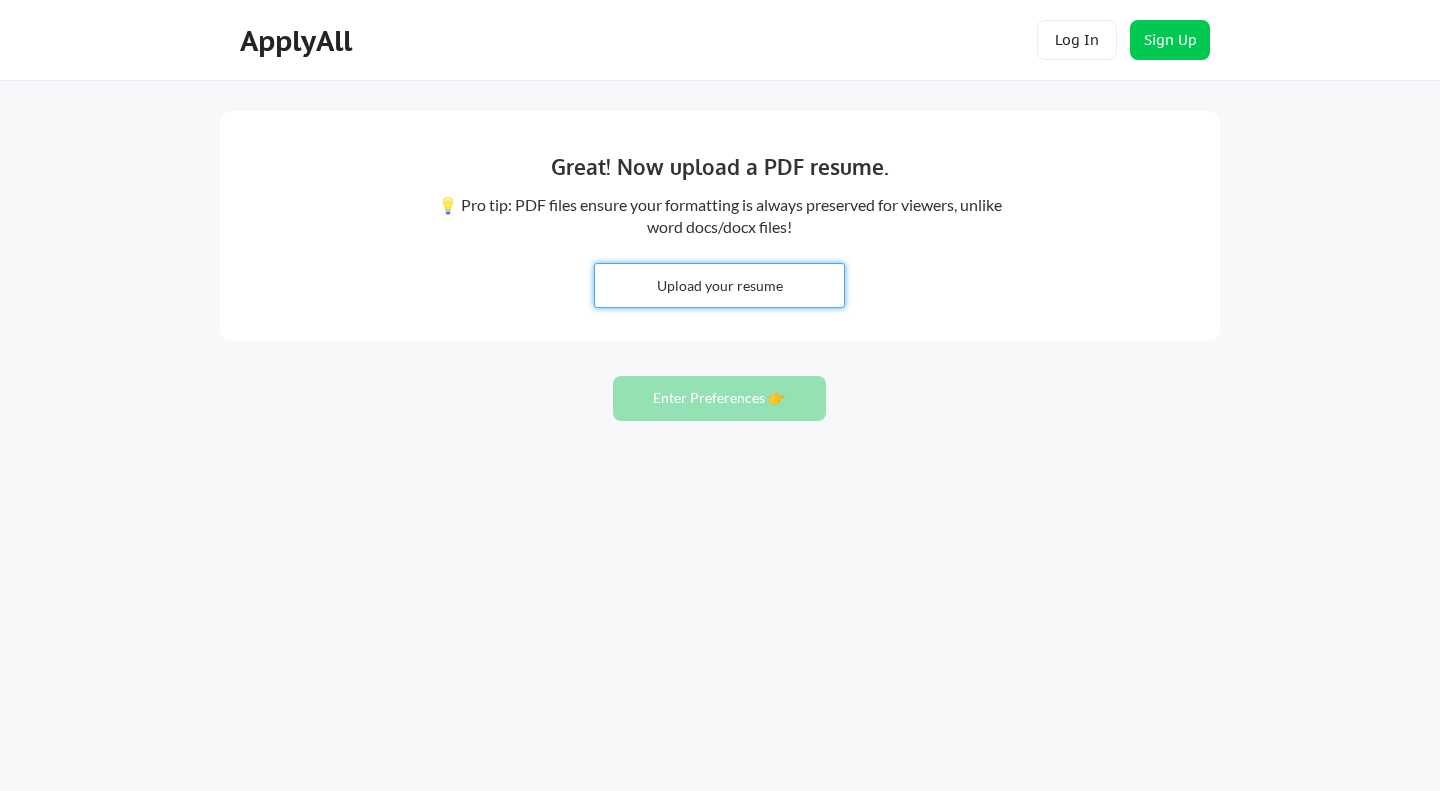 click at bounding box center (719, 285) 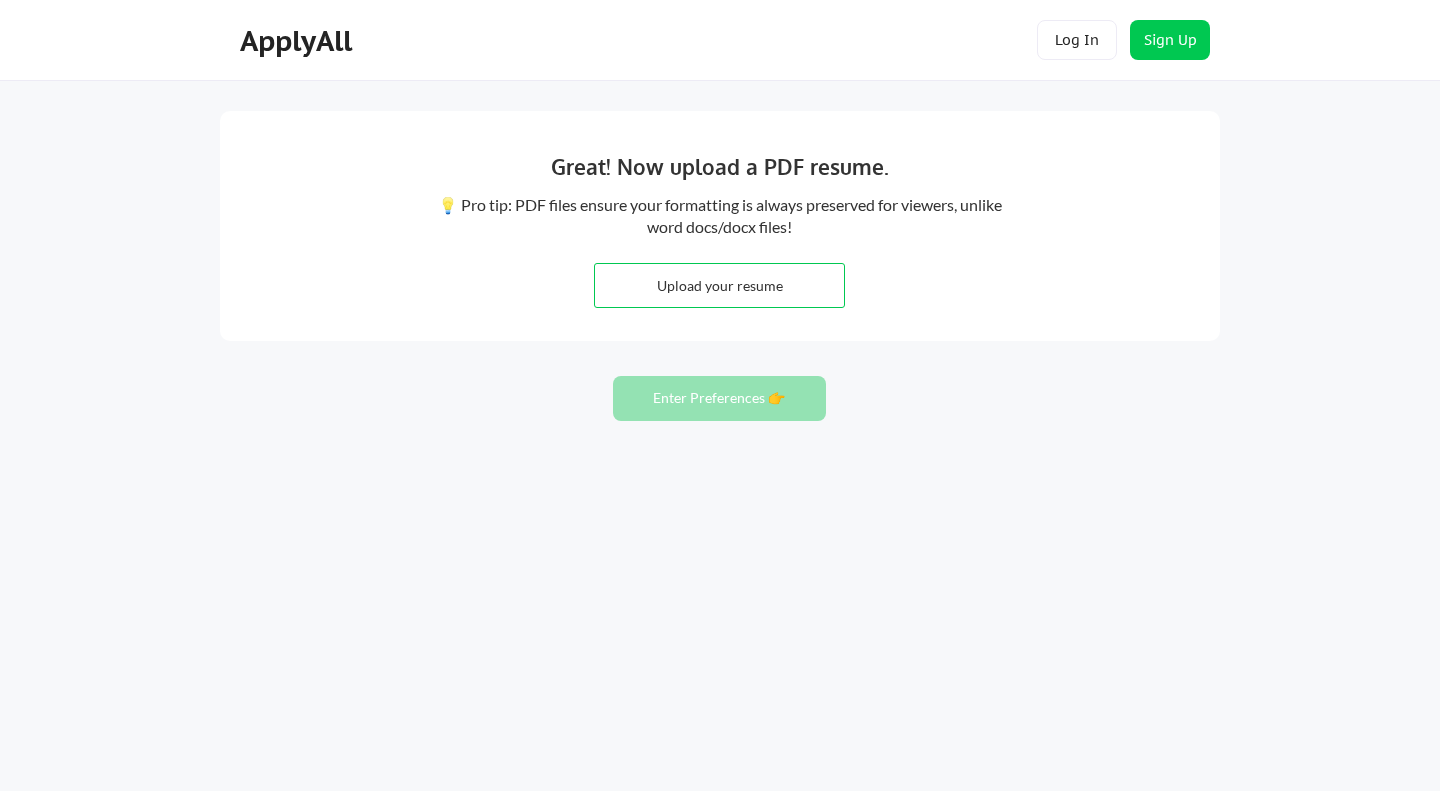 type on "C:\fakepath\[FIRST] [LAST] Resume 2025.docx" 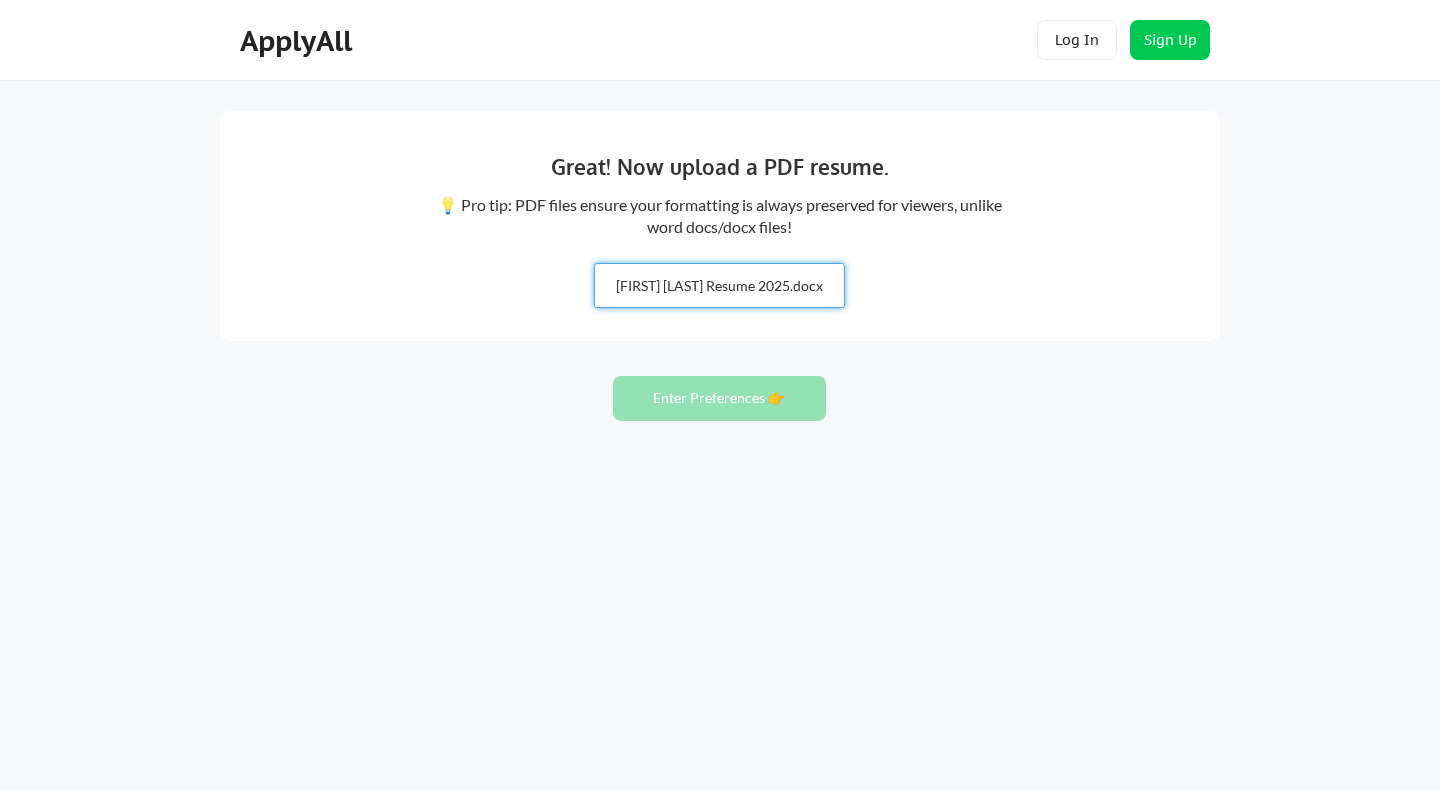 type 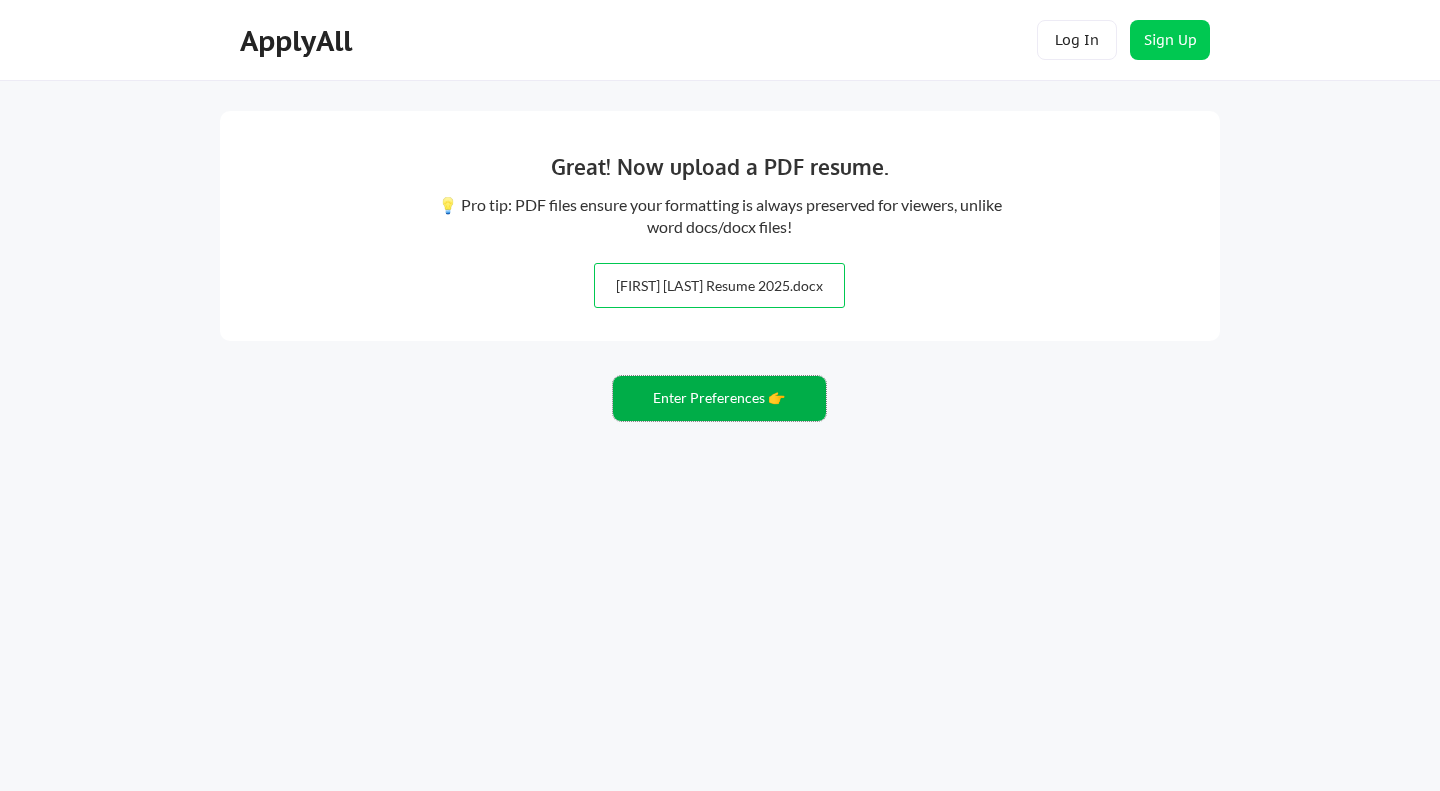 click on "Enter Preferences  👉" at bounding box center (719, 398) 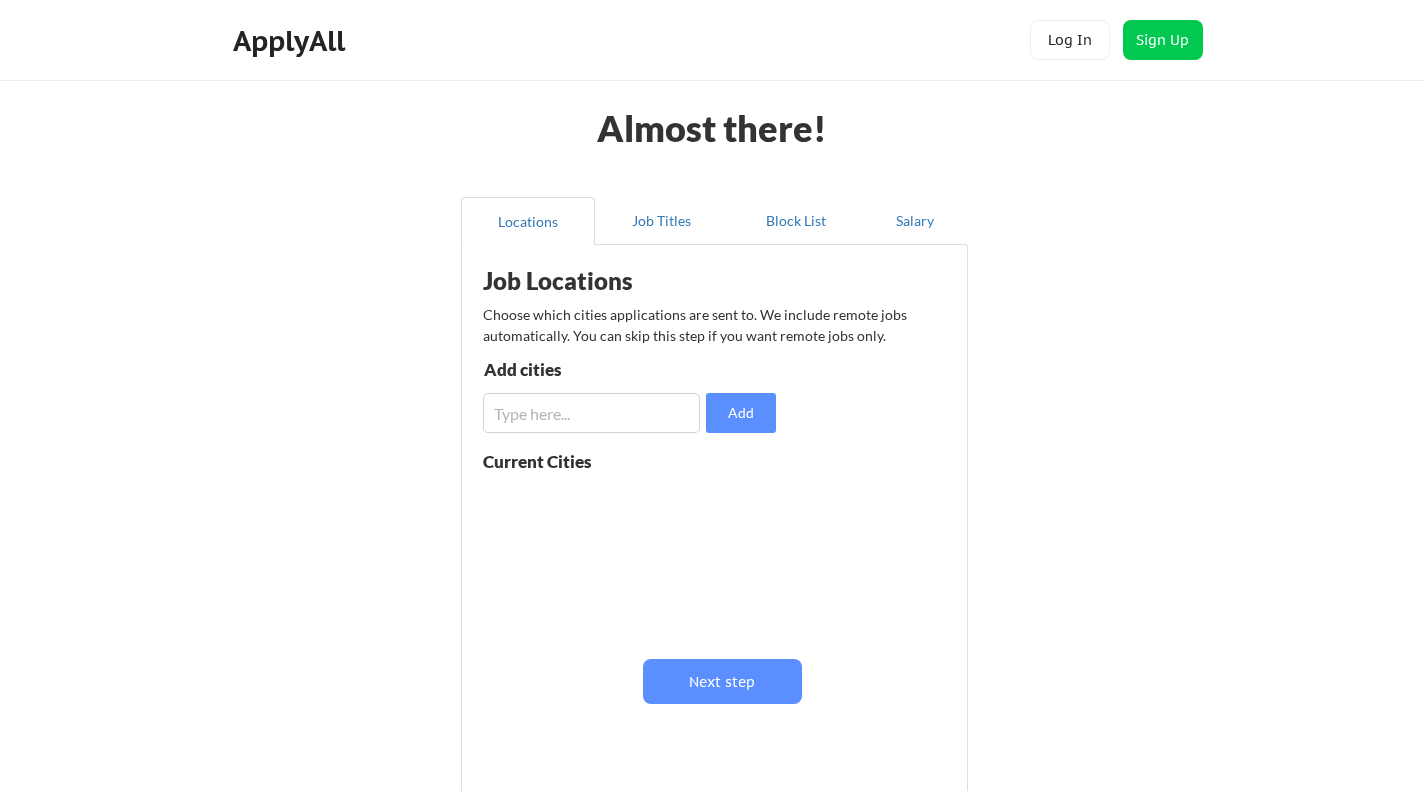 scroll, scrollTop: 0, scrollLeft: 0, axis: both 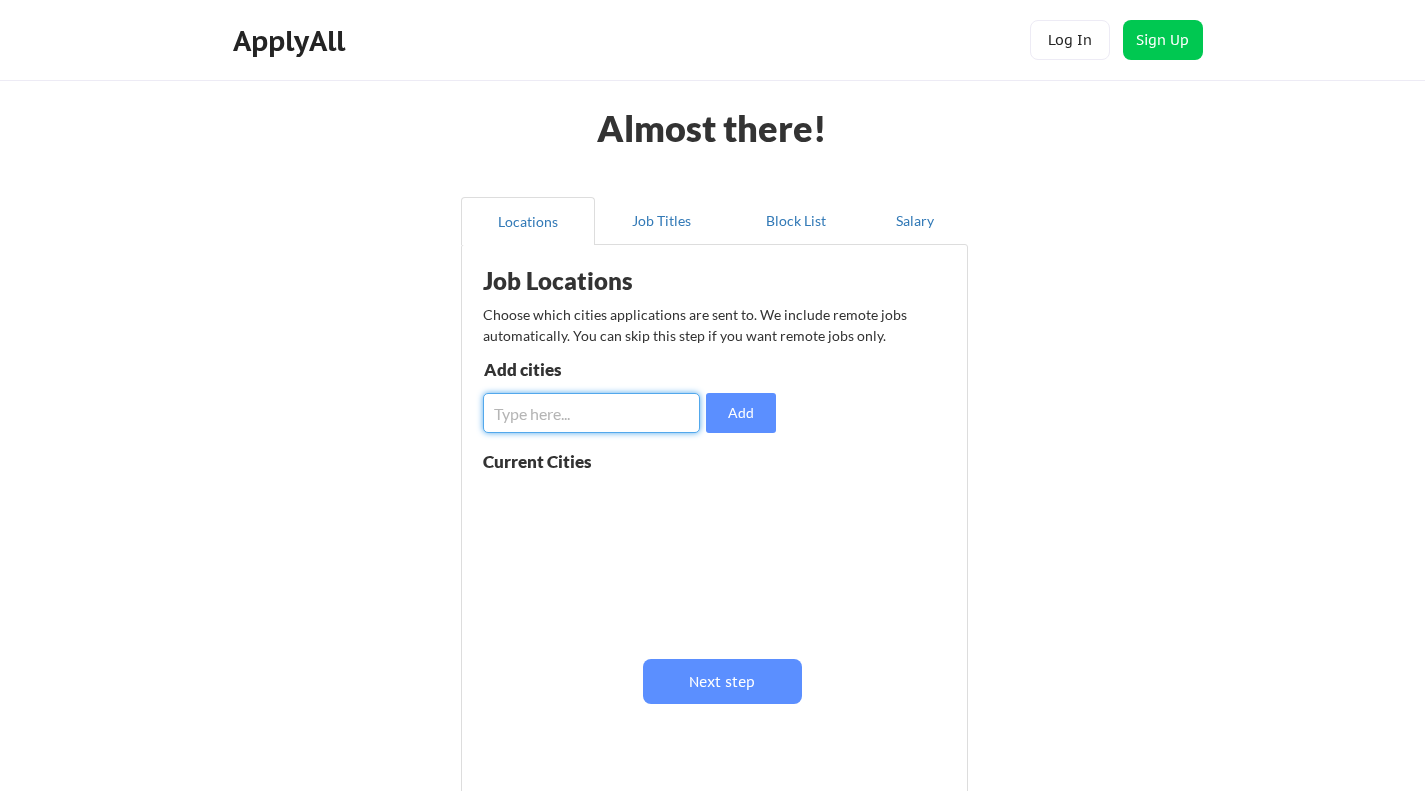 click at bounding box center [591, 413] 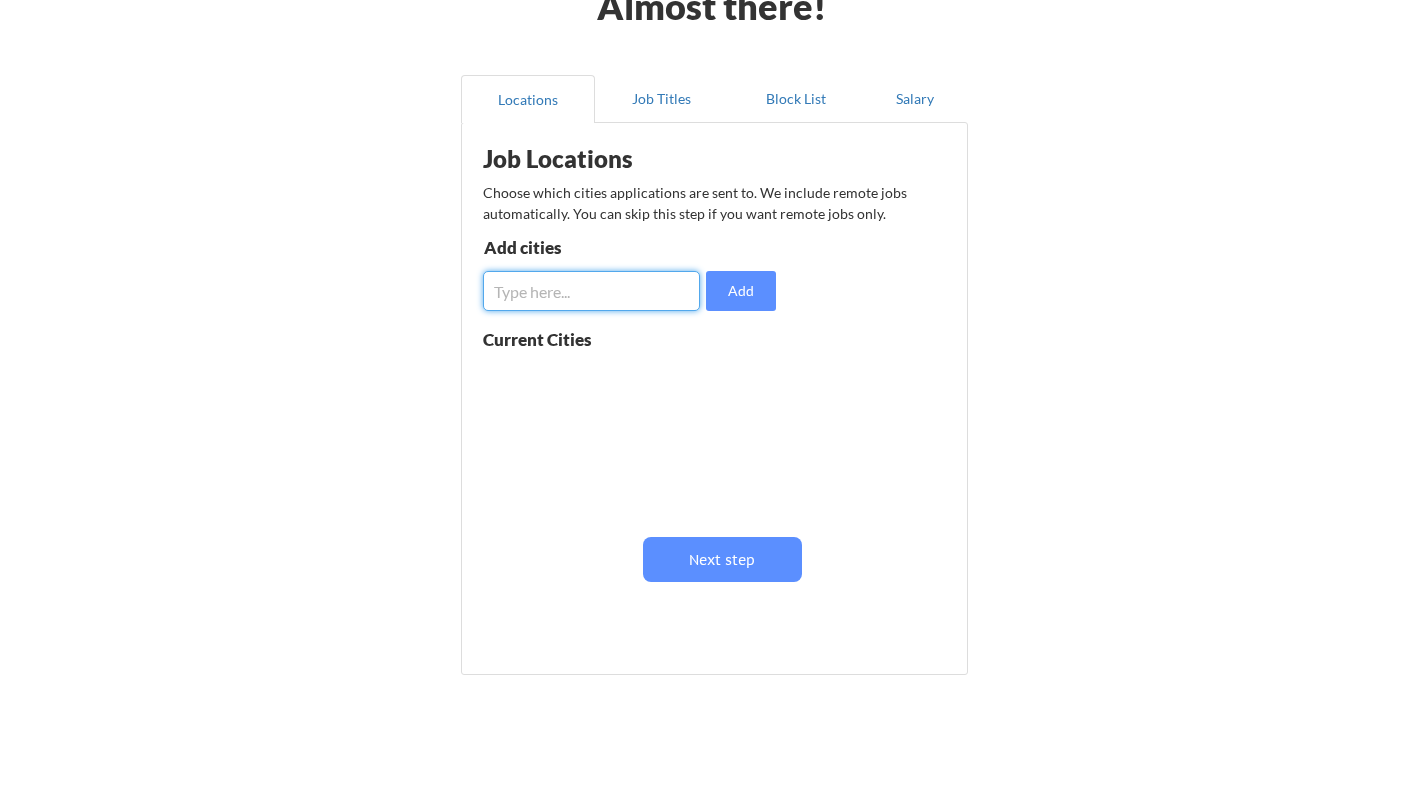 scroll, scrollTop: 123, scrollLeft: 0, axis: vertical 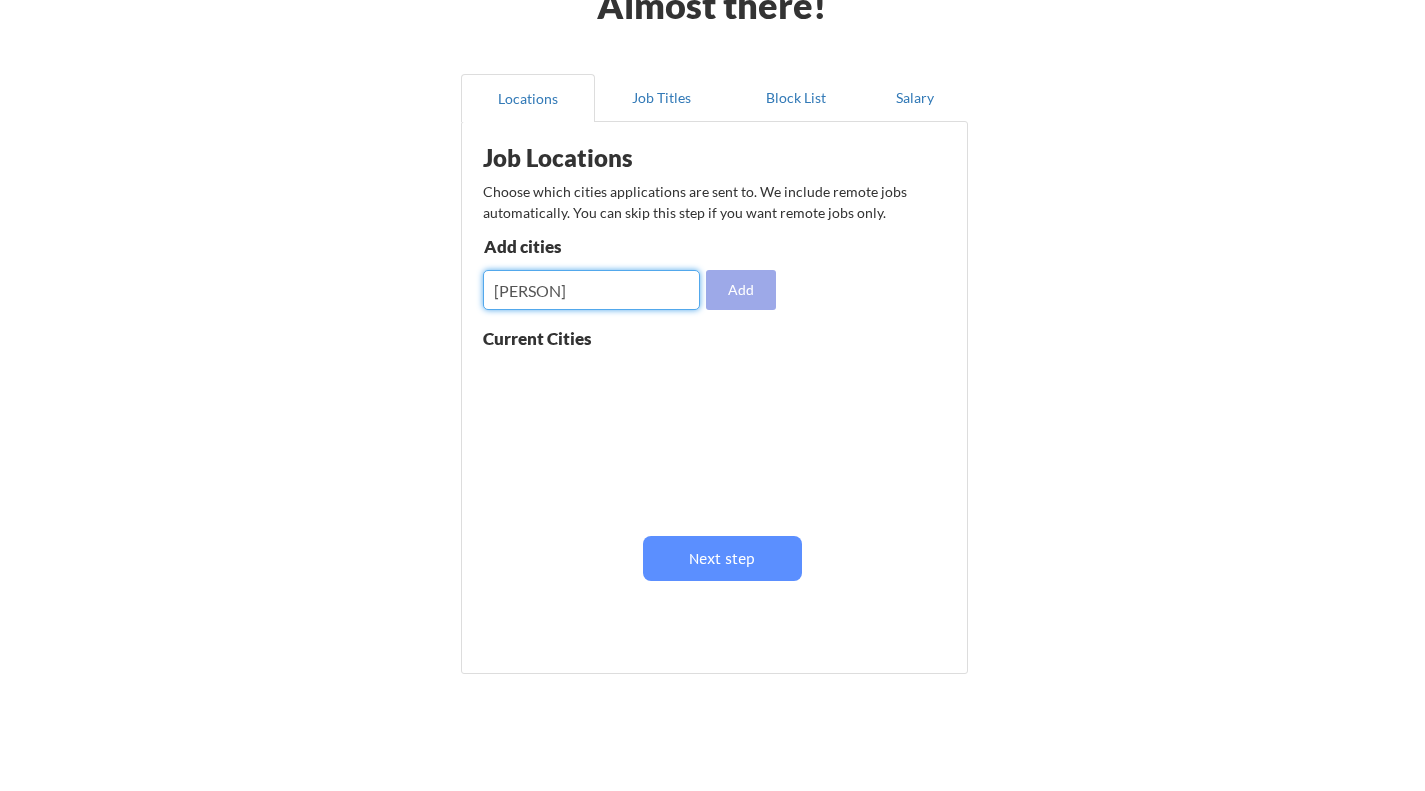 type on "[PERSON]" 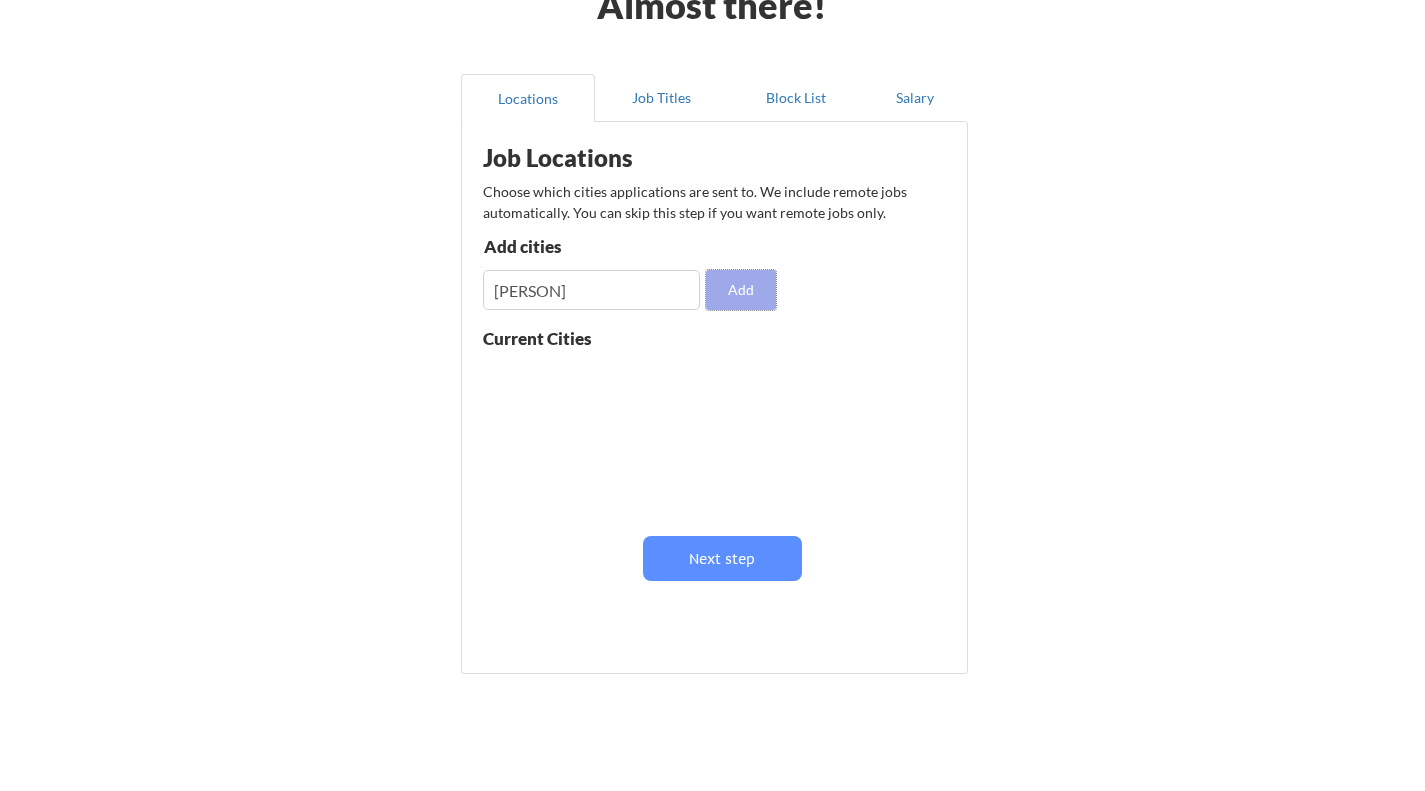 click on "Add" at bounding box center (741, 290) 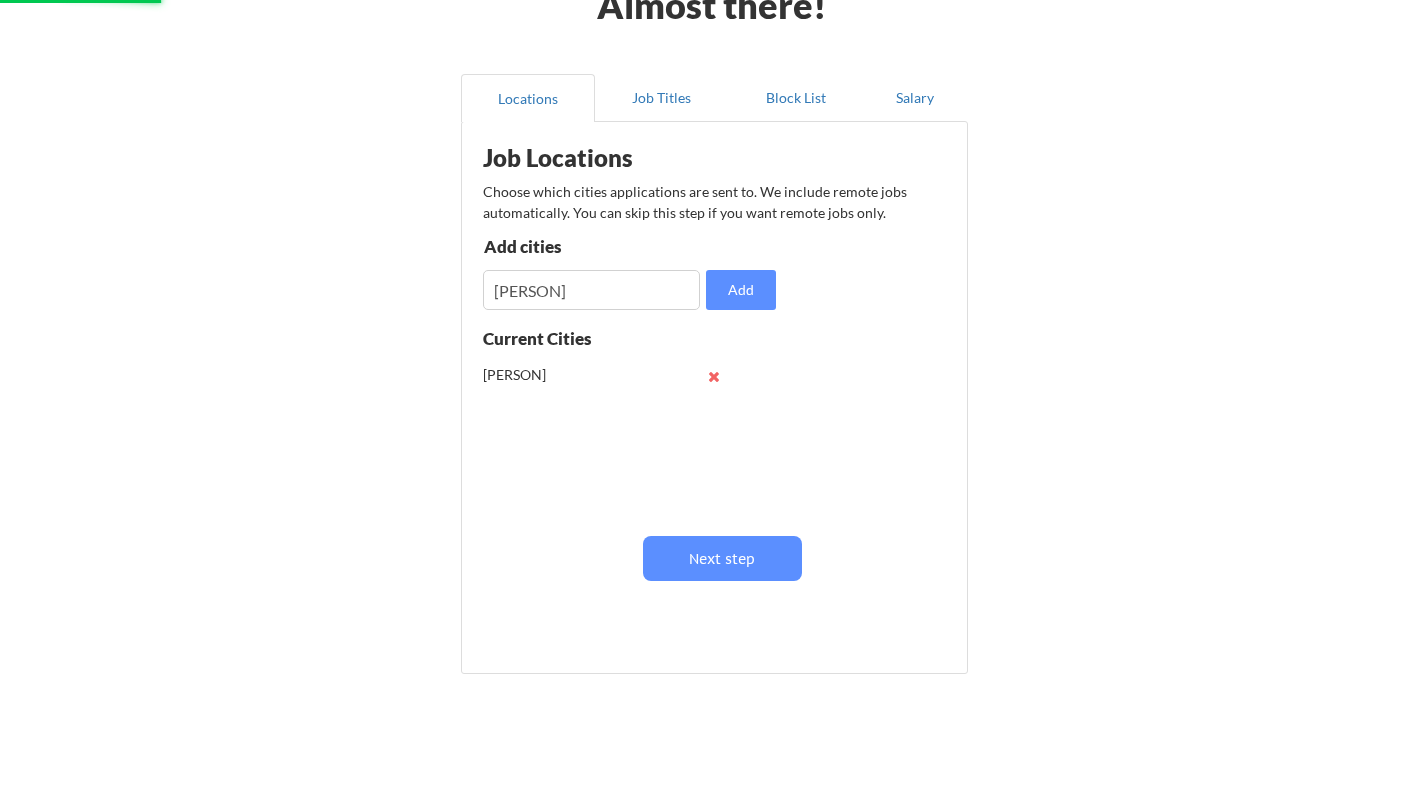 type 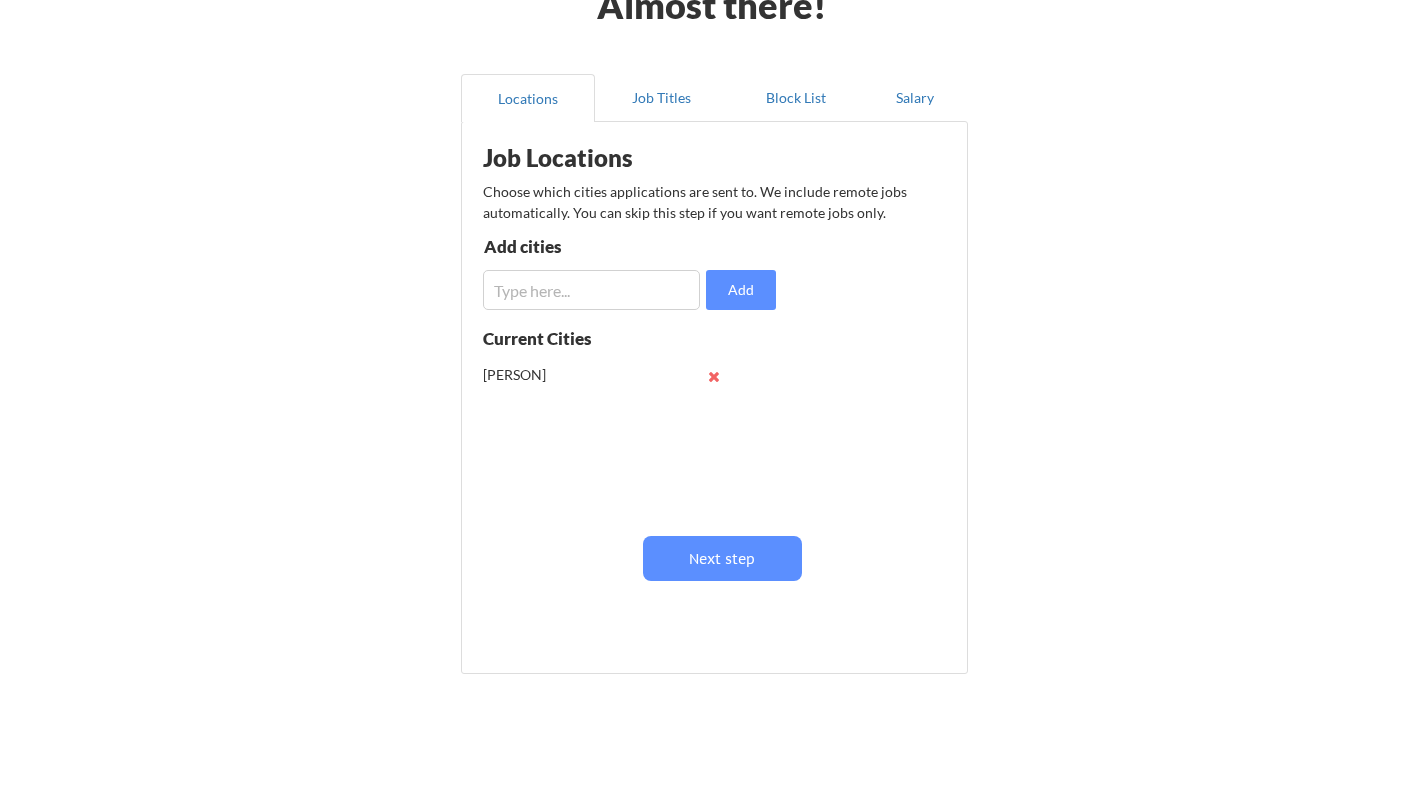 click at bounding box center (714, 376) 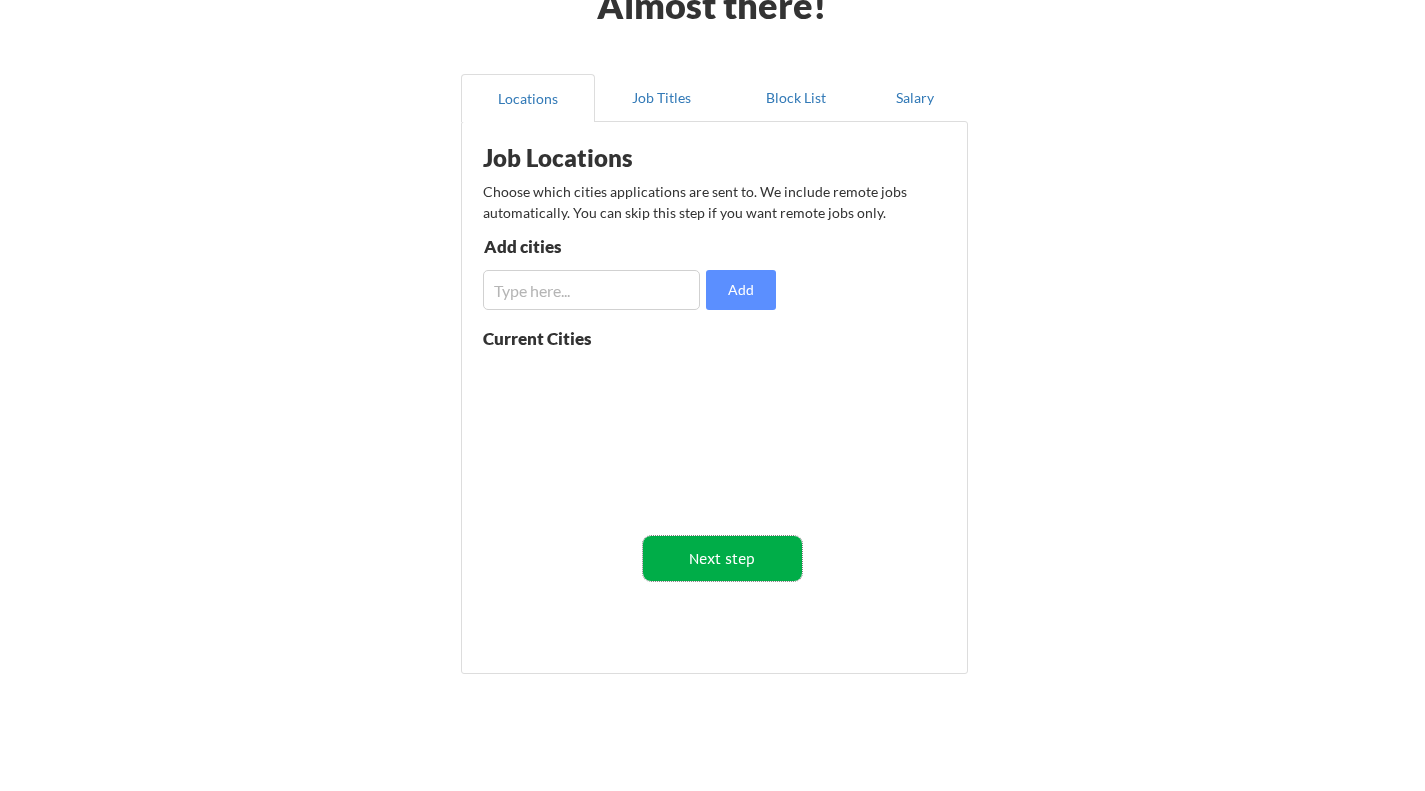 click on "Next step" at bounding box center (722, 558) 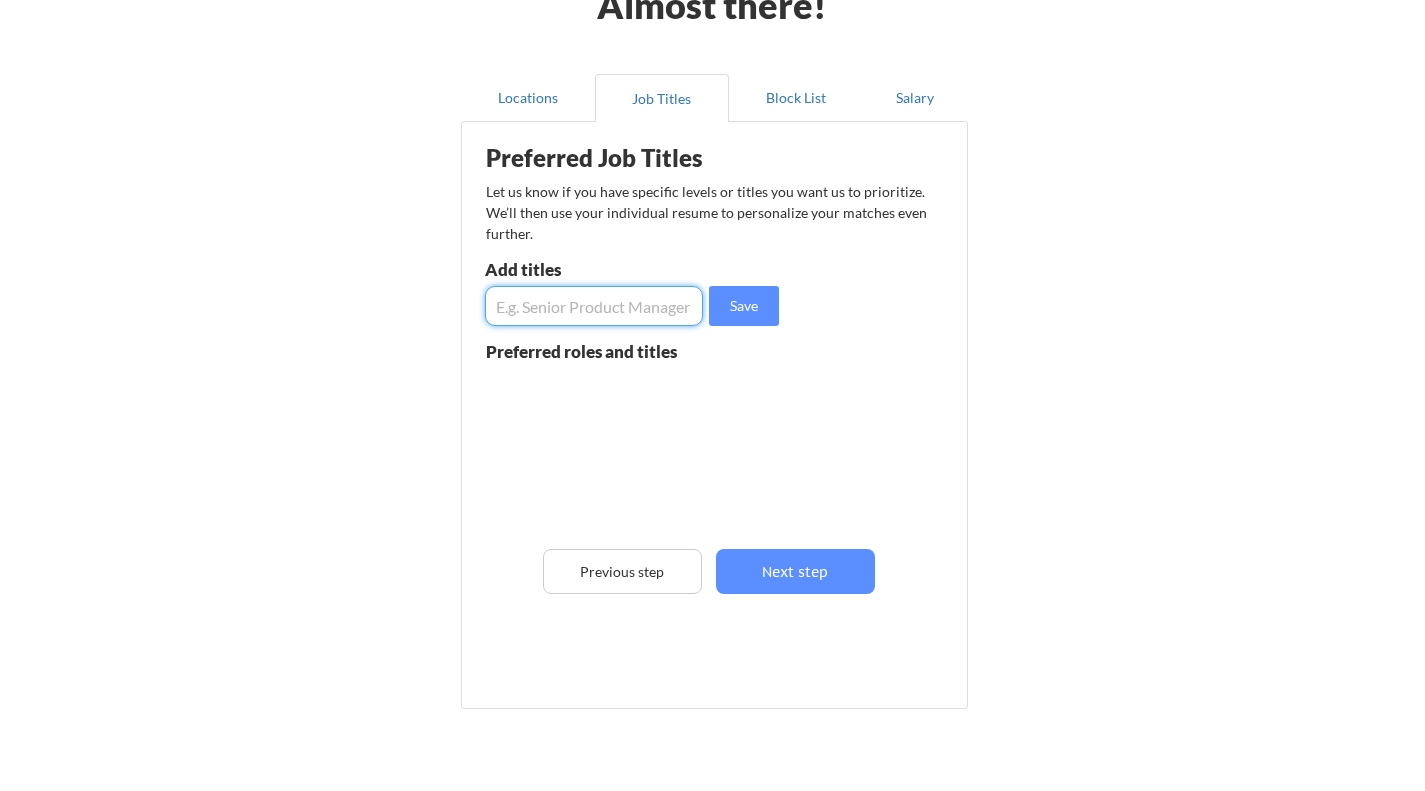 click at bounding box center [594, 306] 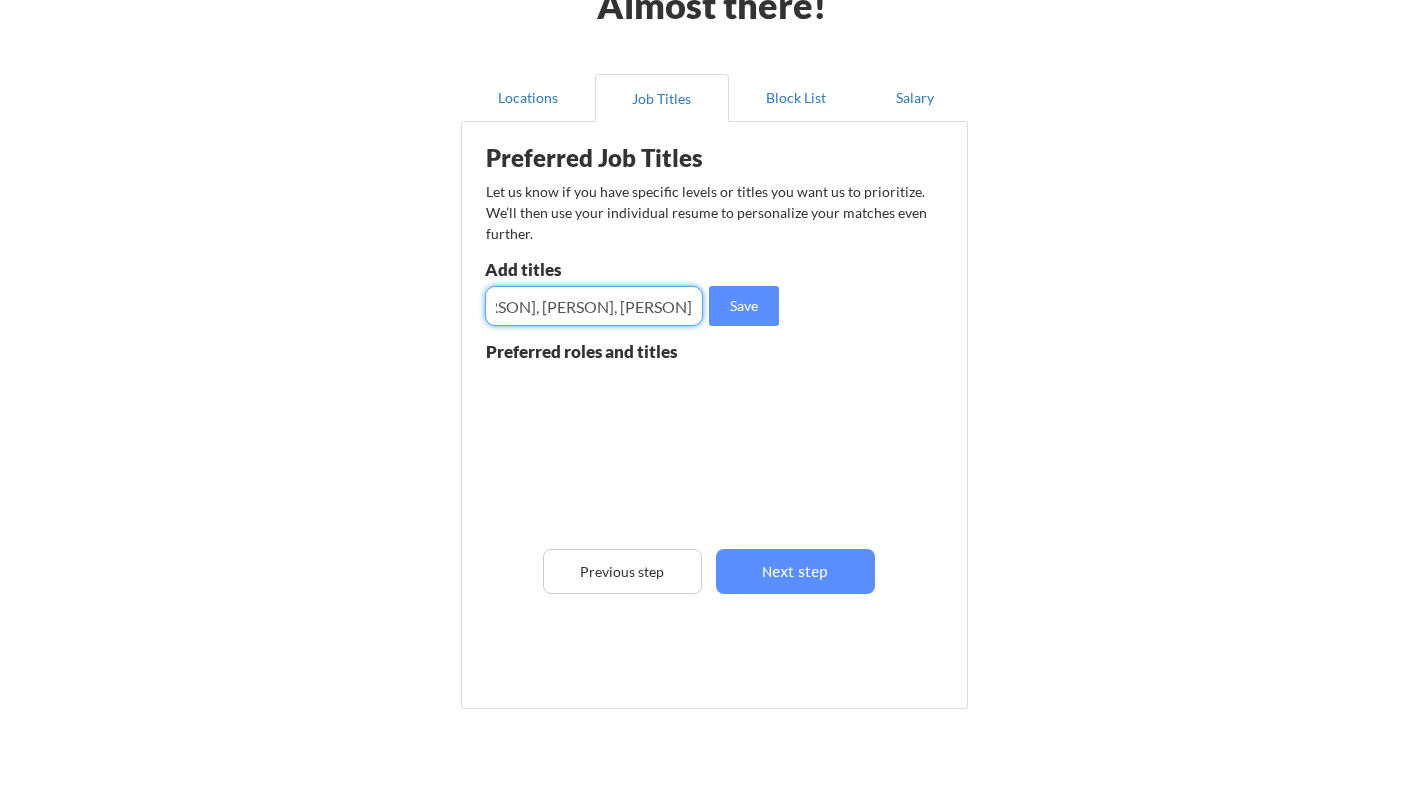 scroll, scrollTop: 0, scrollLeft: 173, axis: horizontal 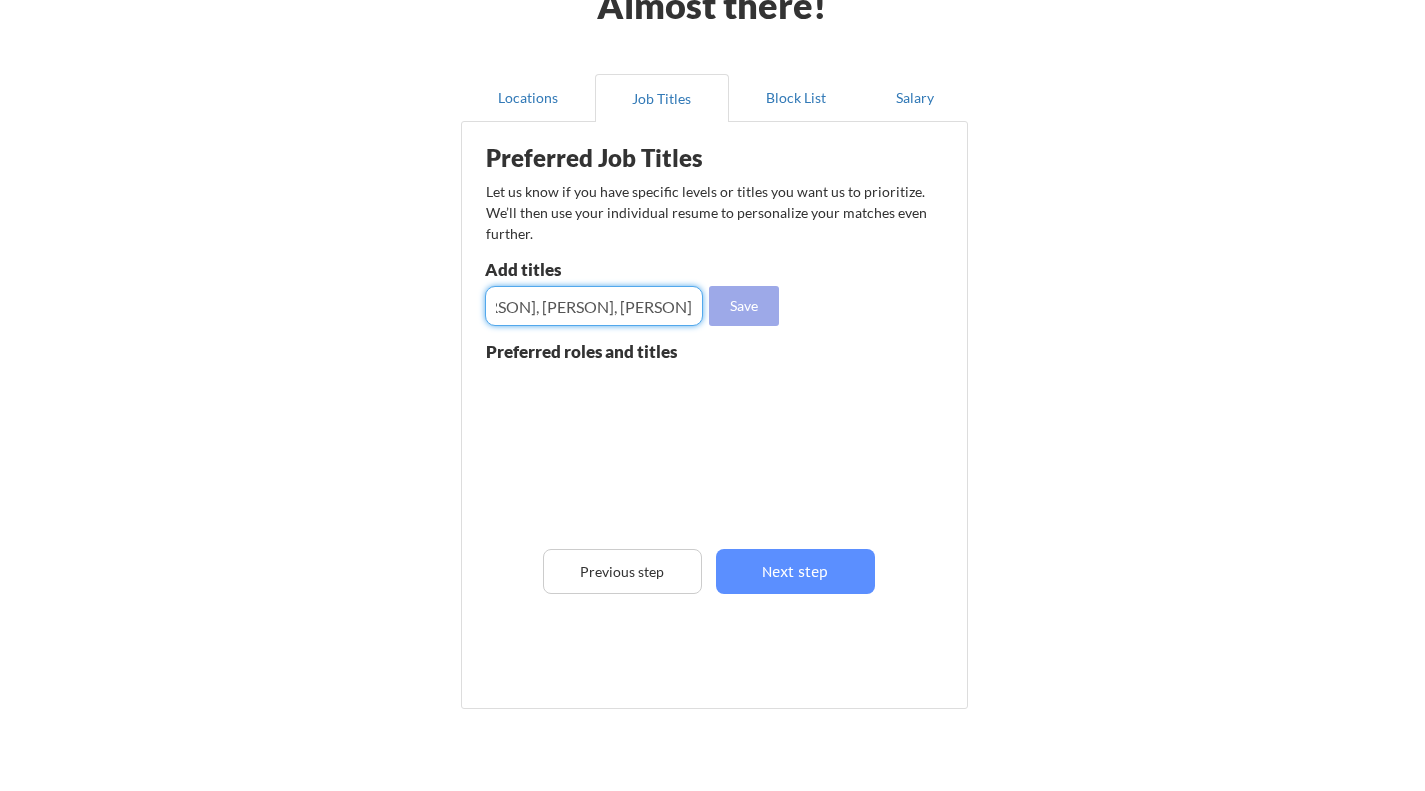 type on "[PERSON], [PERSON], [PERSON]" 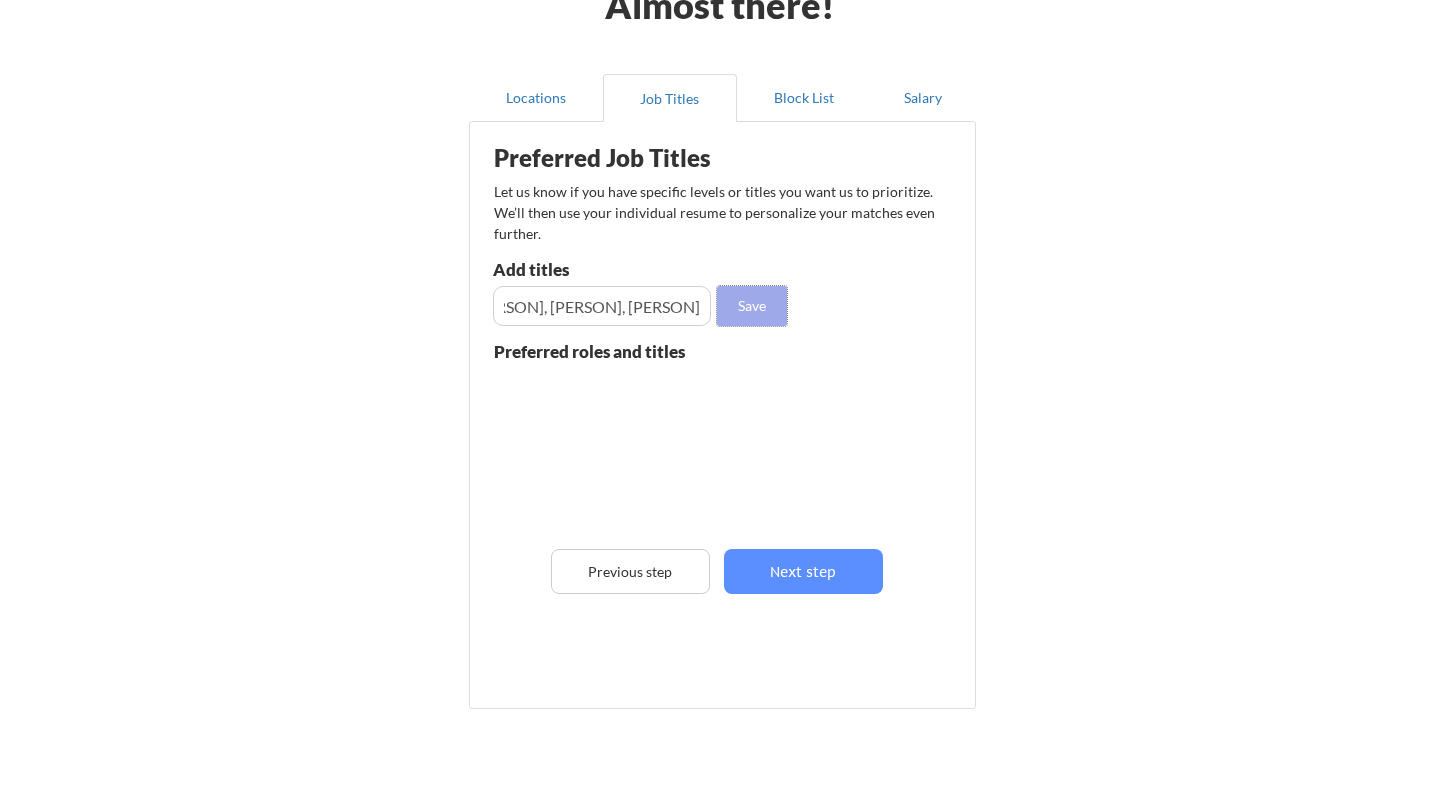 scroll, scrollTop: 0, scrollLeft: 0, axis: both 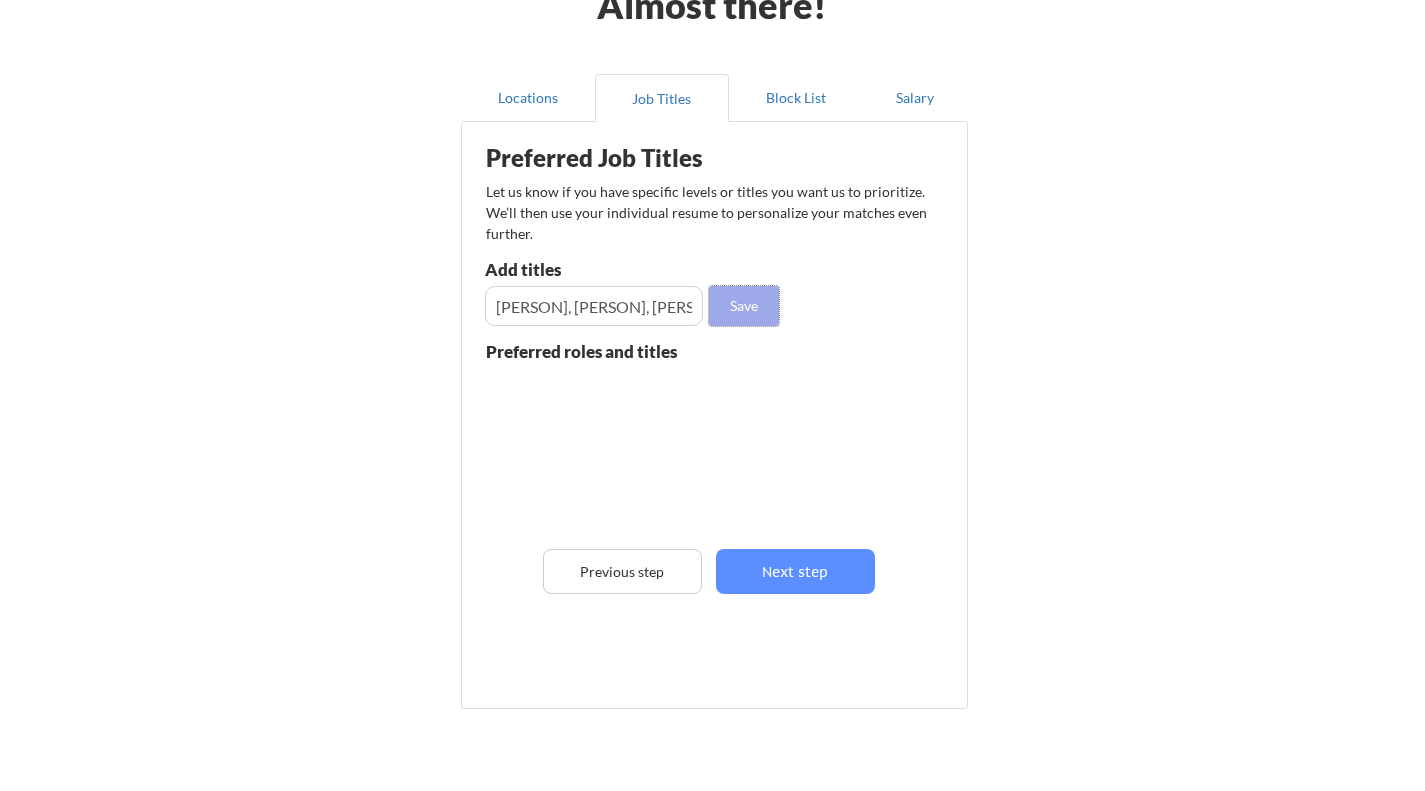 click on "Save" at bounding box center [744, 306] 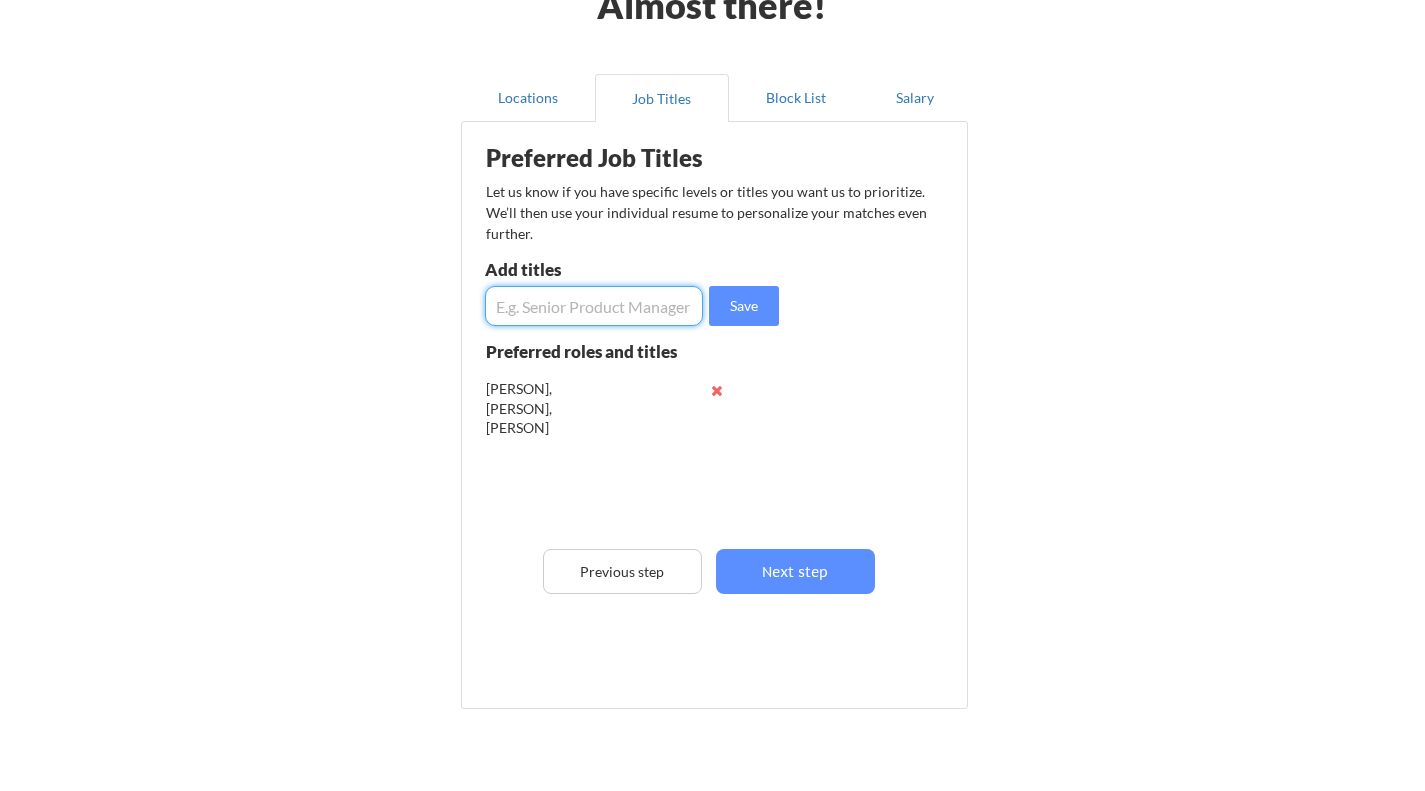 click at bounding box center [594, 306] 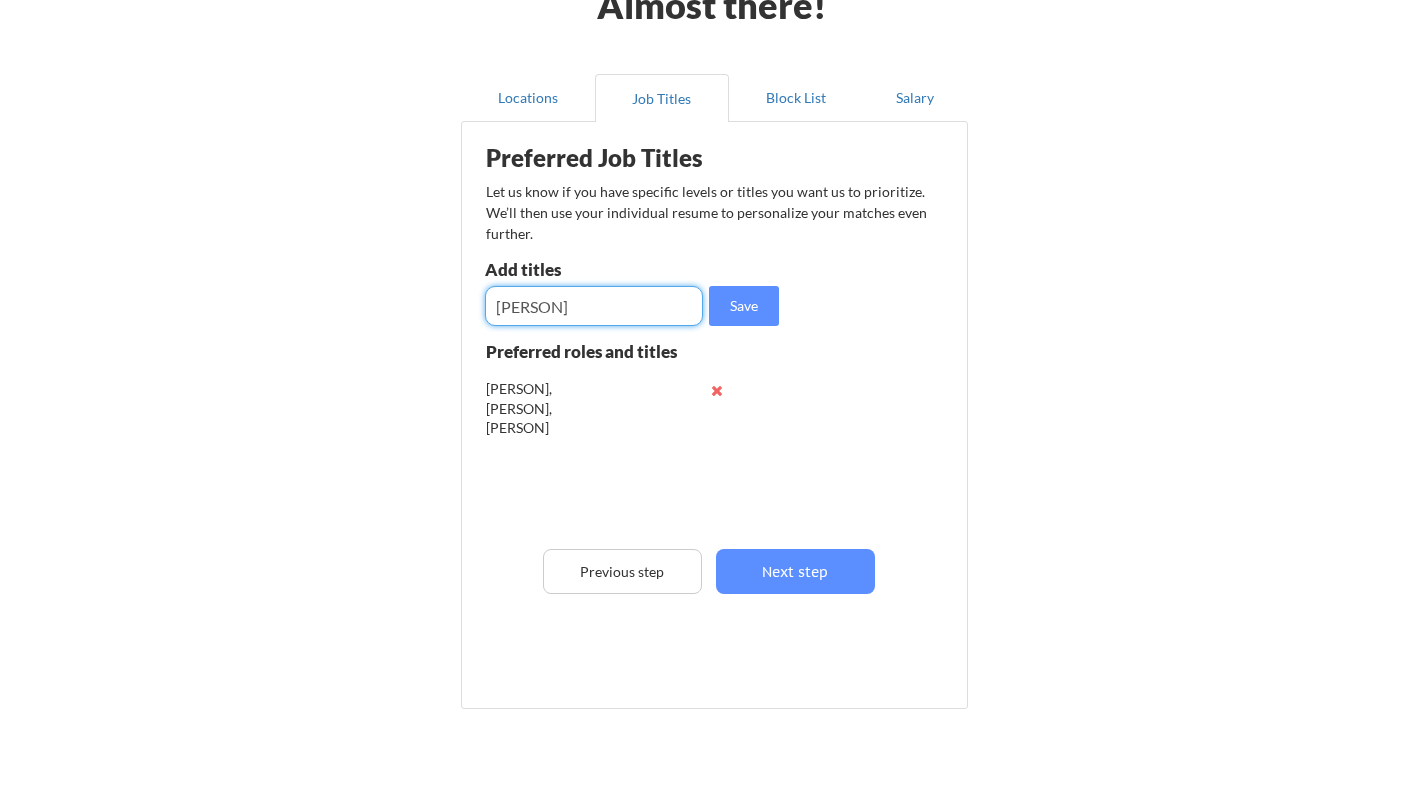 click at bounding box center [594, 306] 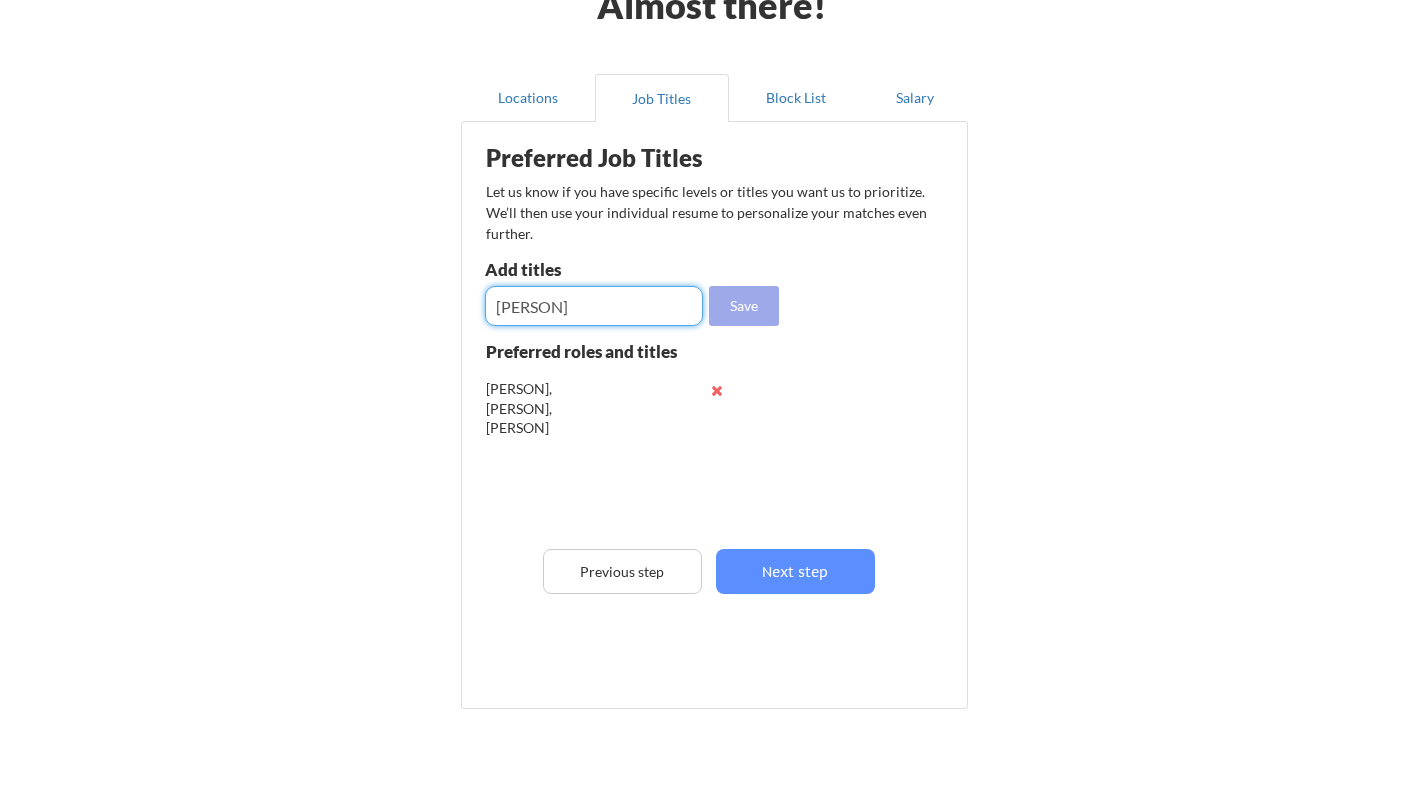 type on "[PERSON]" 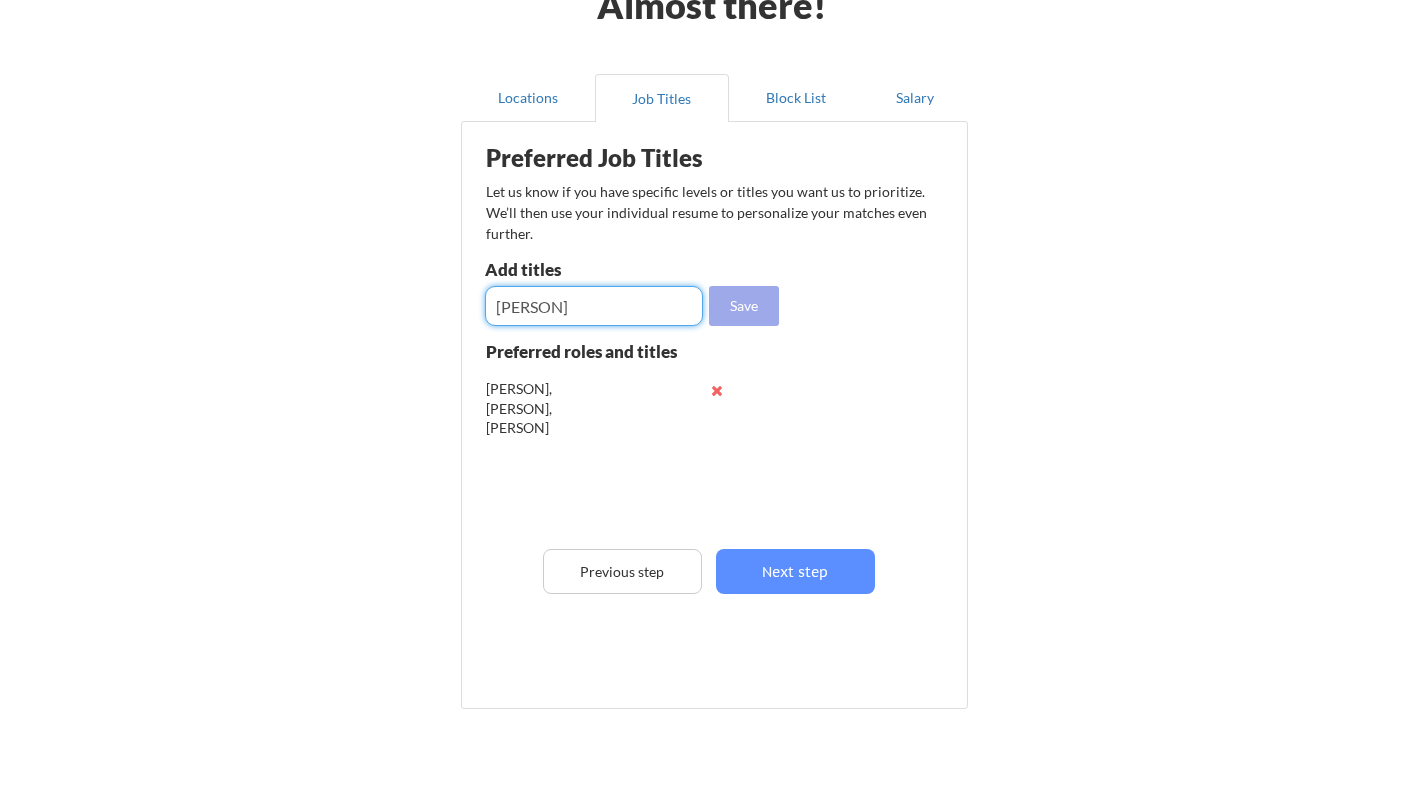 click on "Save" at bounding box center (744, 306) 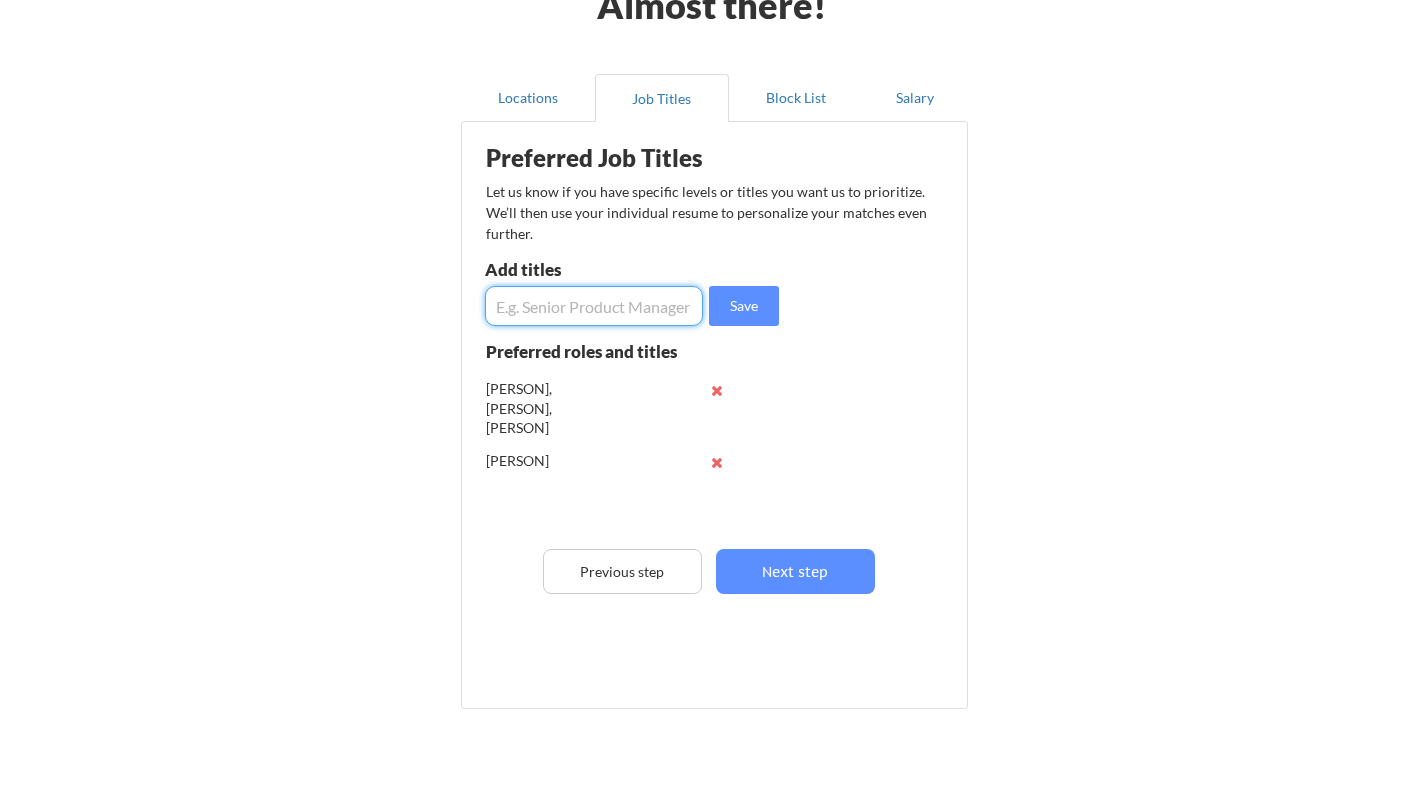 click at bounding box center [594, 306] 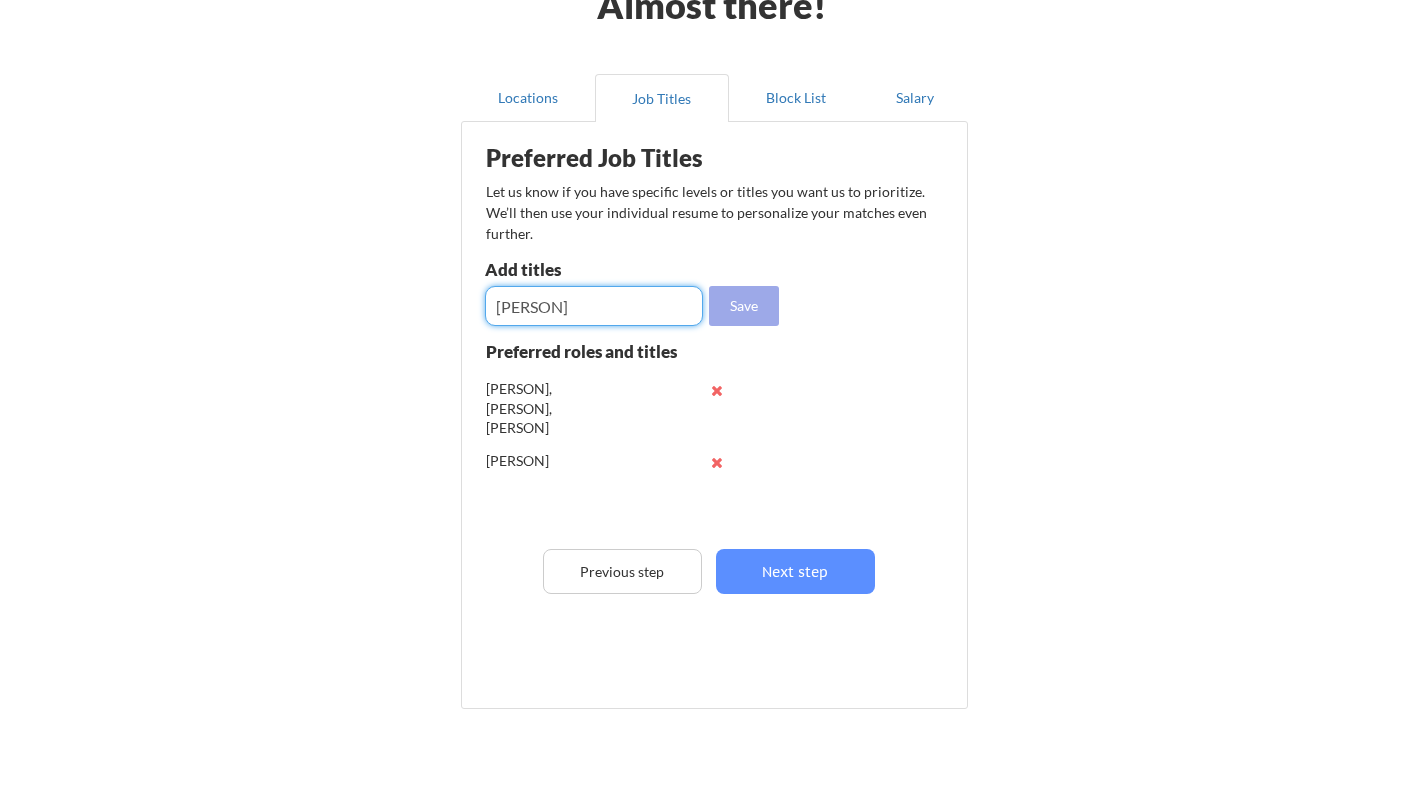 type on "[PERSON]" 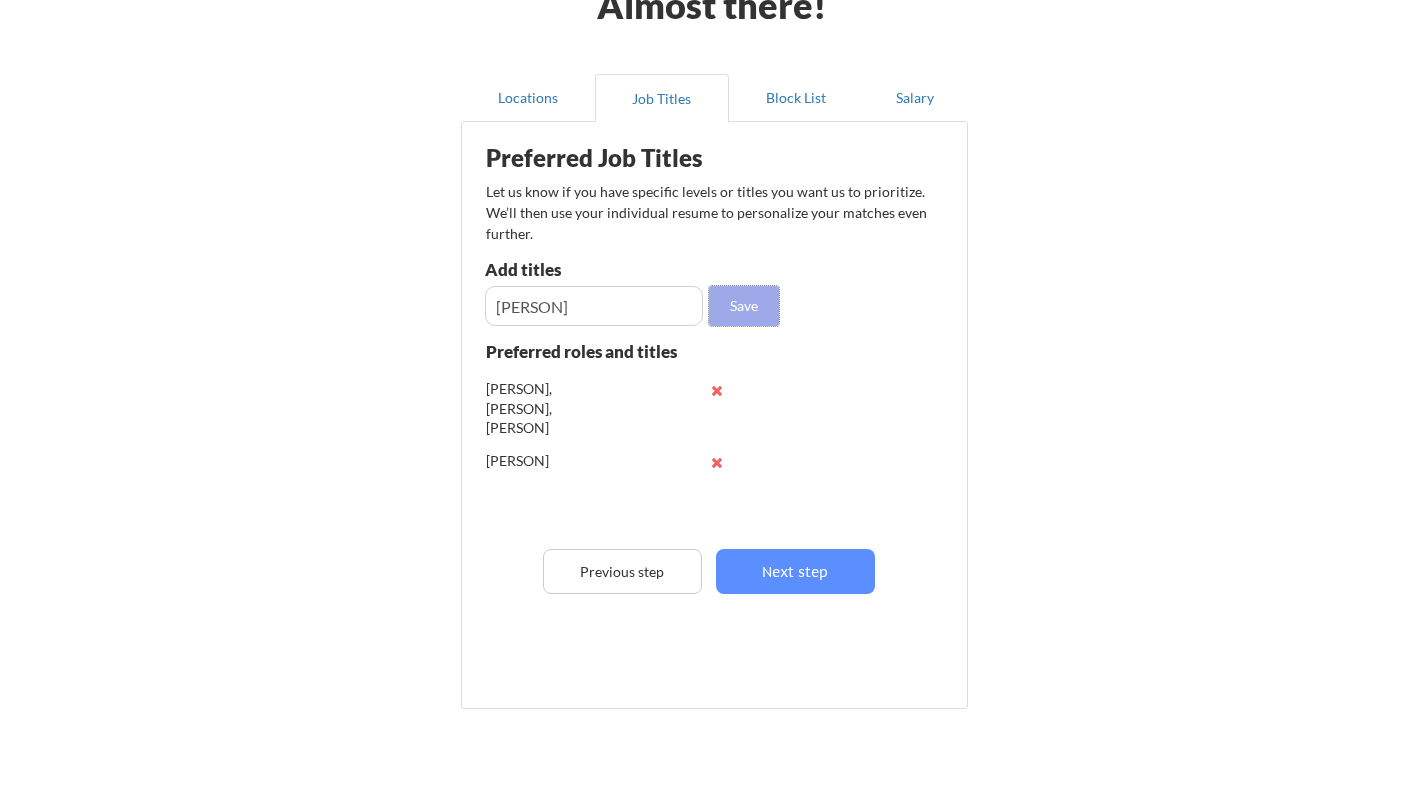 click on "Save" at bounding box center (744, 306) 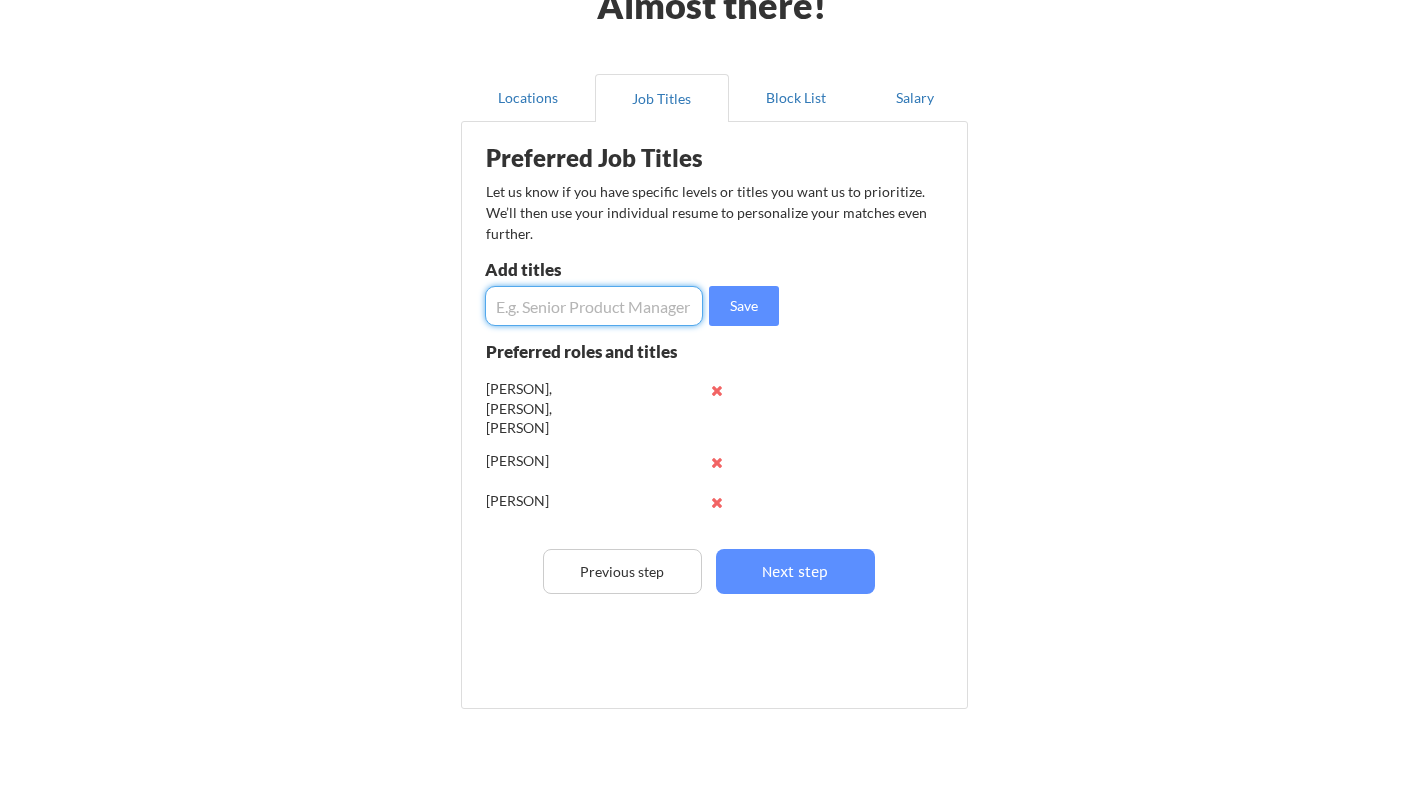 click at bounding box center (594, 306) 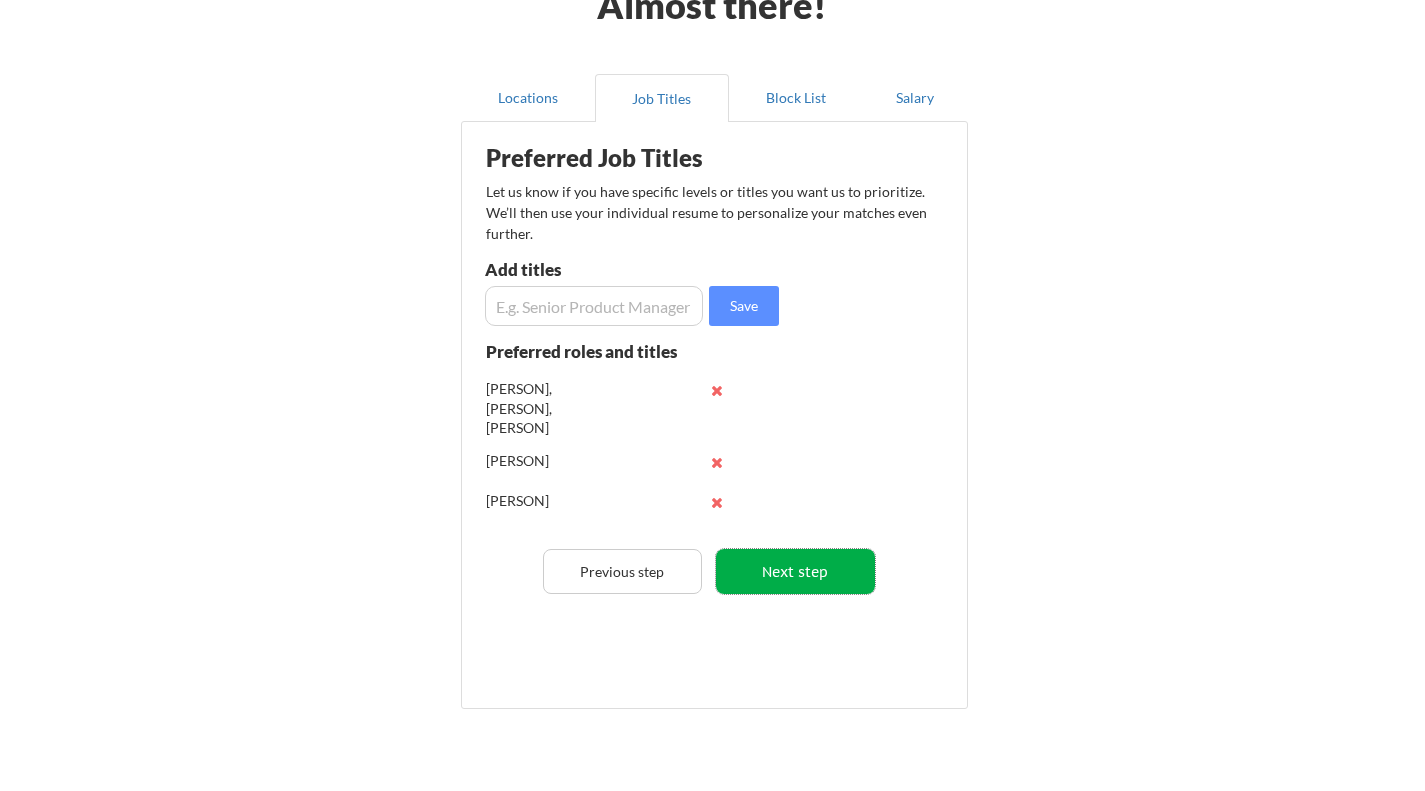 click on "Next step" at bounding box center [795, 571] 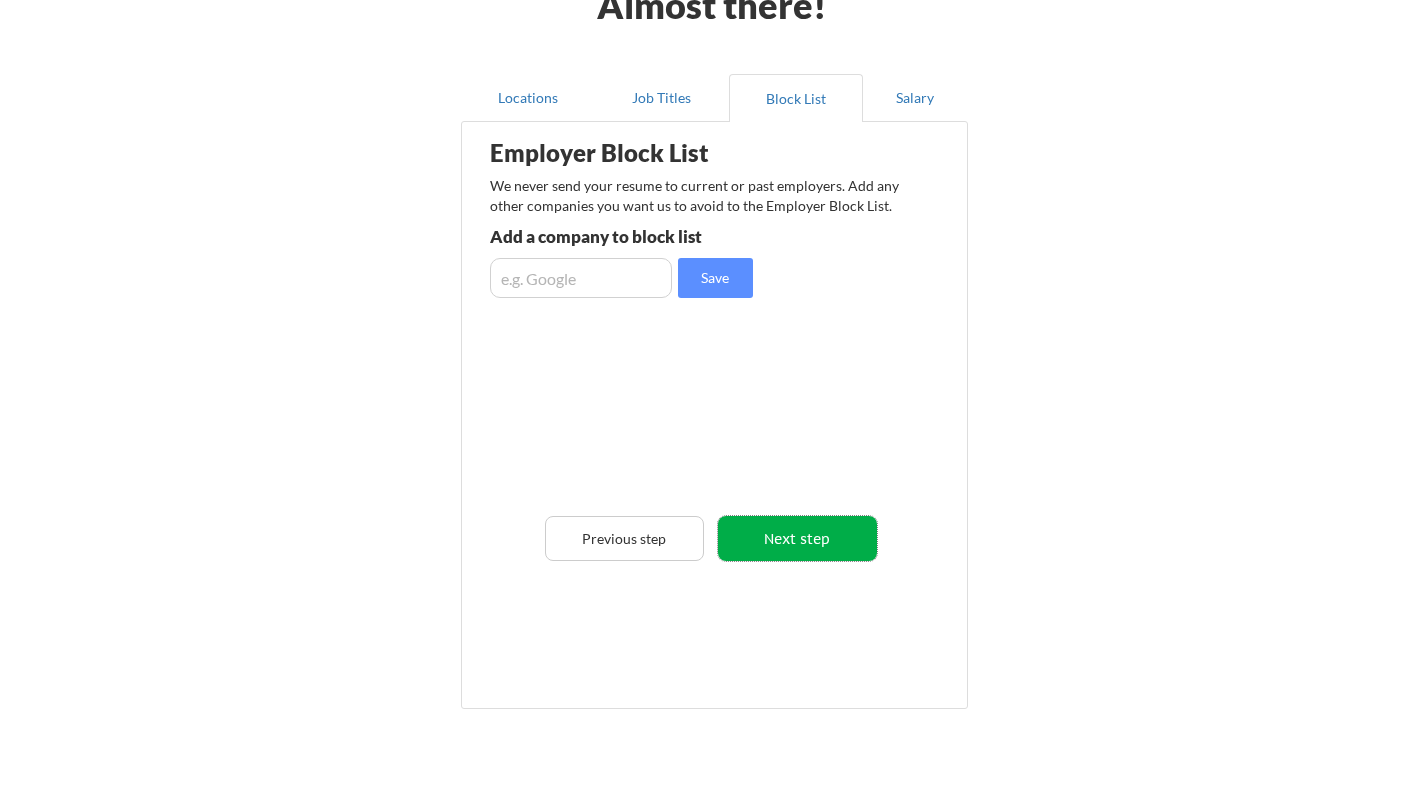 click on "Next step" at bounding box center [797, 538] 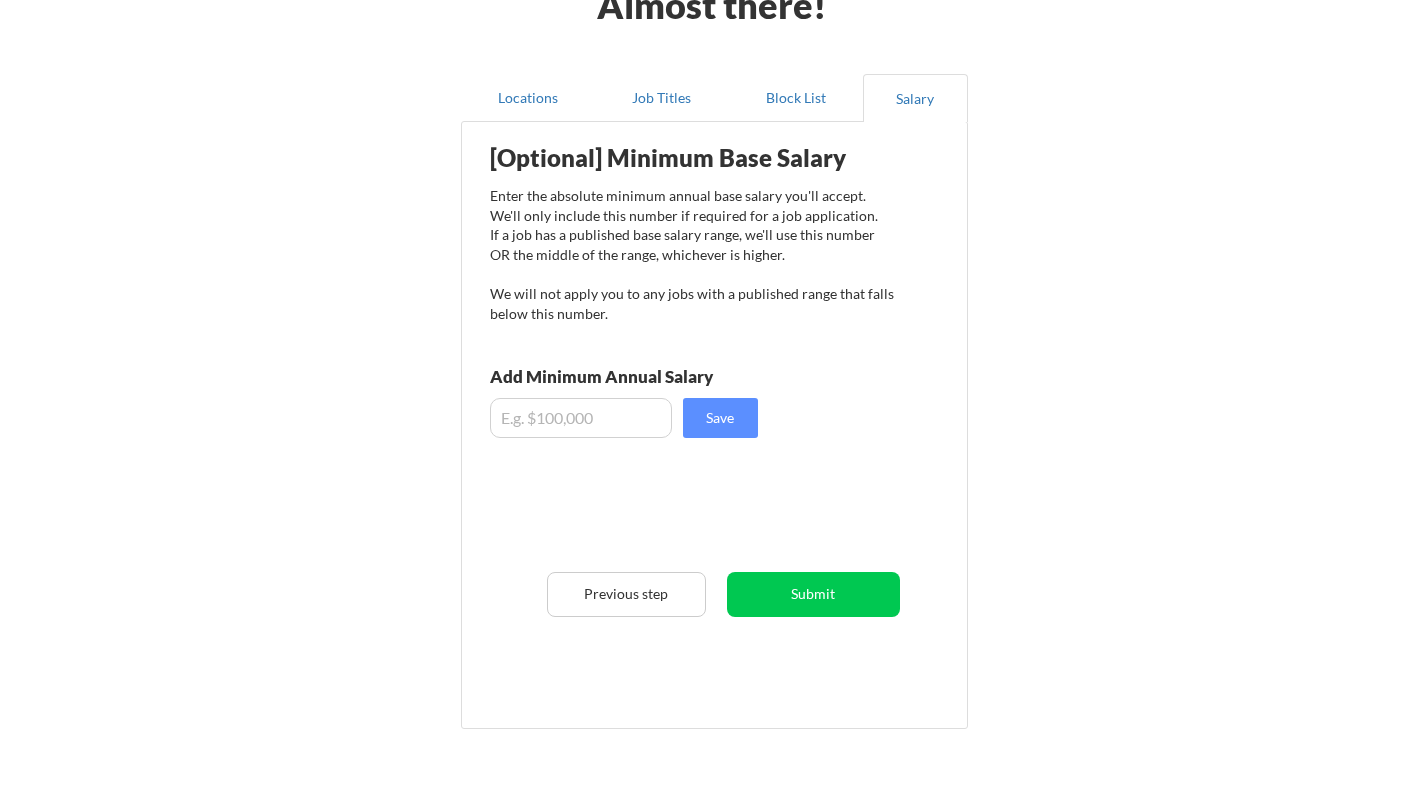 click at bounding box center (581, 418) 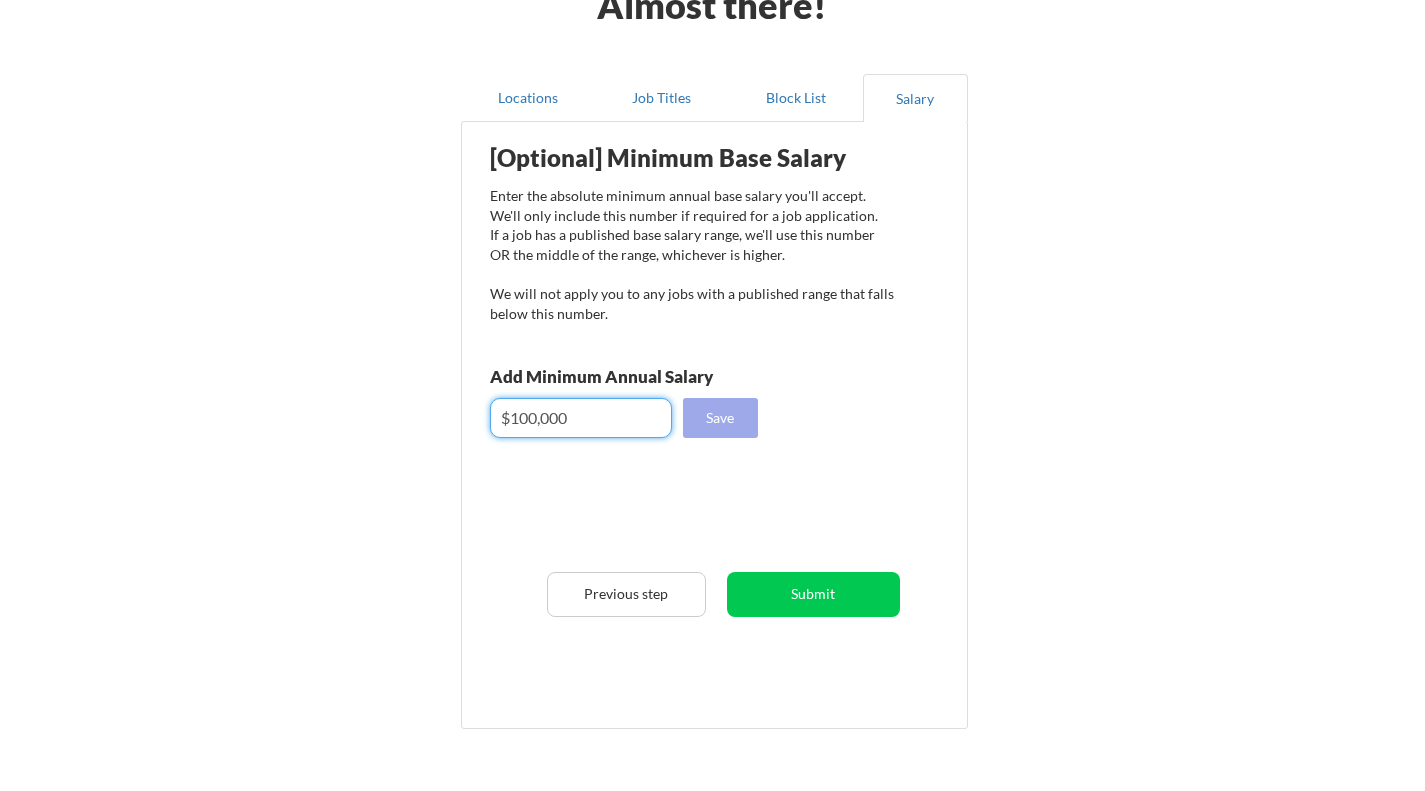 type on "$100,000" 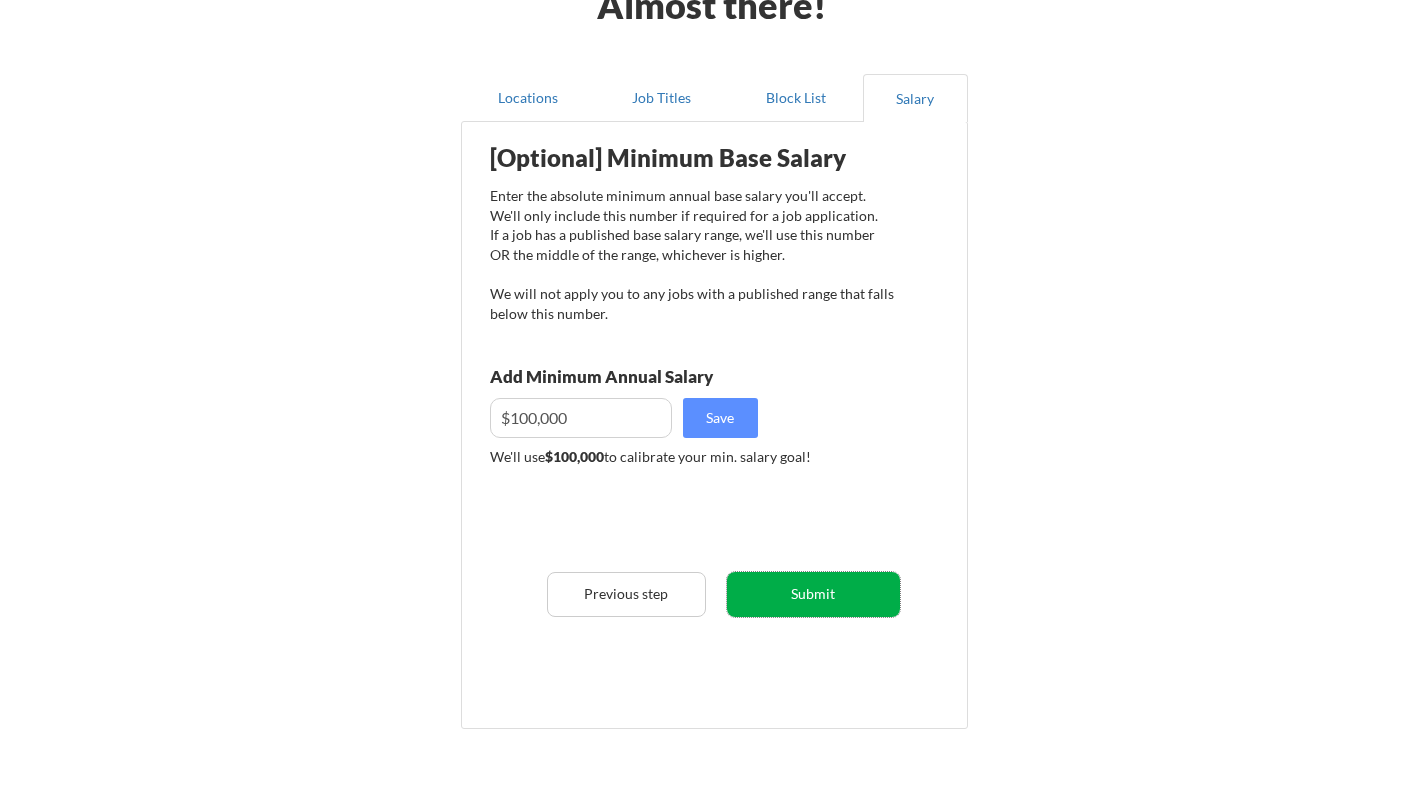 click on "Submit" at bounding box center [813, 594] 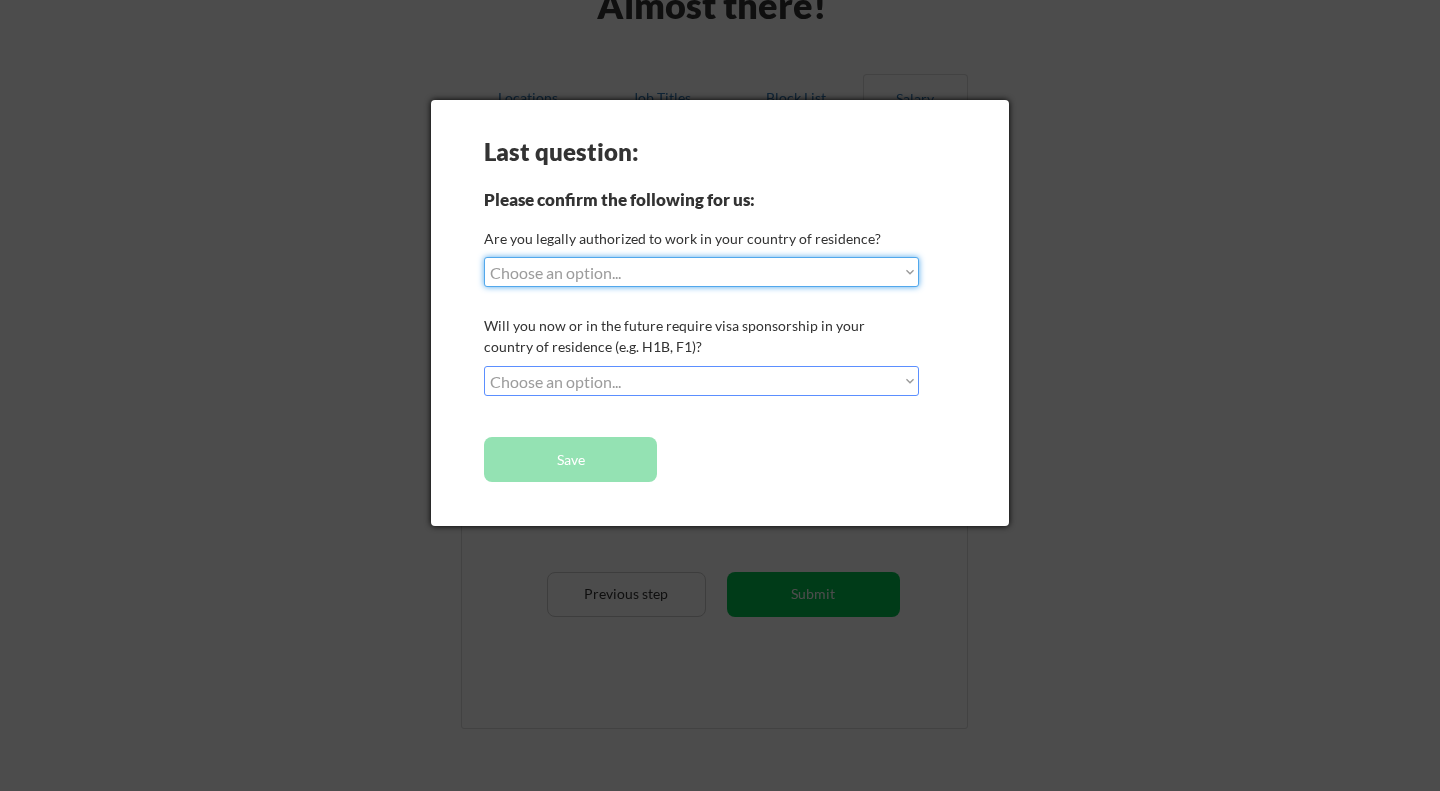 click on "Choose an option... Yes, I am a US Citizen Yes, I am a Canadian Citizen Yes, I am a US Green Card Holder Yes, I am an Other Permanent Resident Yes, I am here on a visa (H1B, OPT, etc.) No, I am not (yet) authorized" at bounding box center [701, 272] 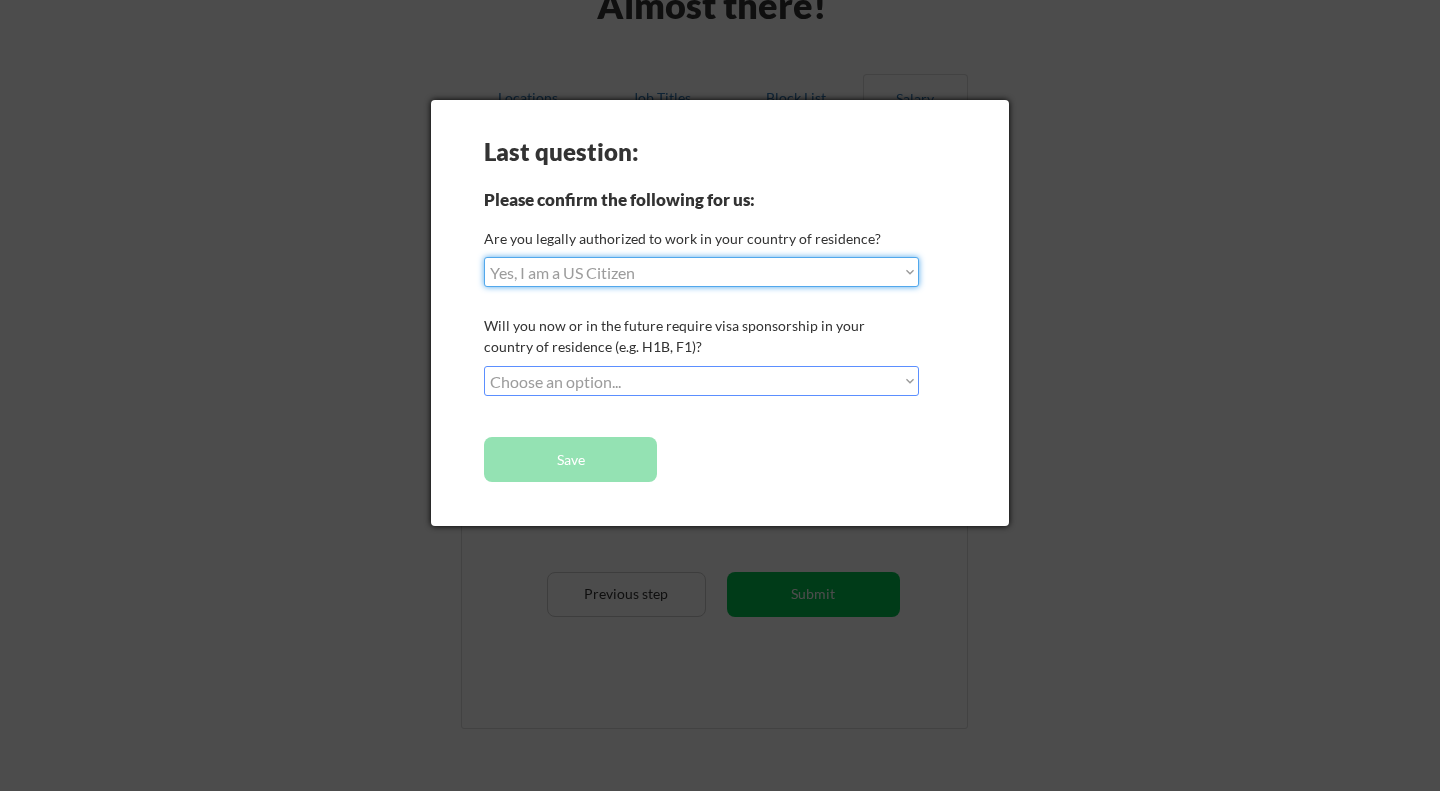 click on "Choose an option... Yes, I am a US Citizen Yes, I am a Canadian Citizen Yes, I am a US Green Card Holder Yes, I am an Other Permanent Resident Yes, I am here on a visa (H1B, OPT, etc.) No, I am not (yet) authorized" at bounding box center (701, 272) 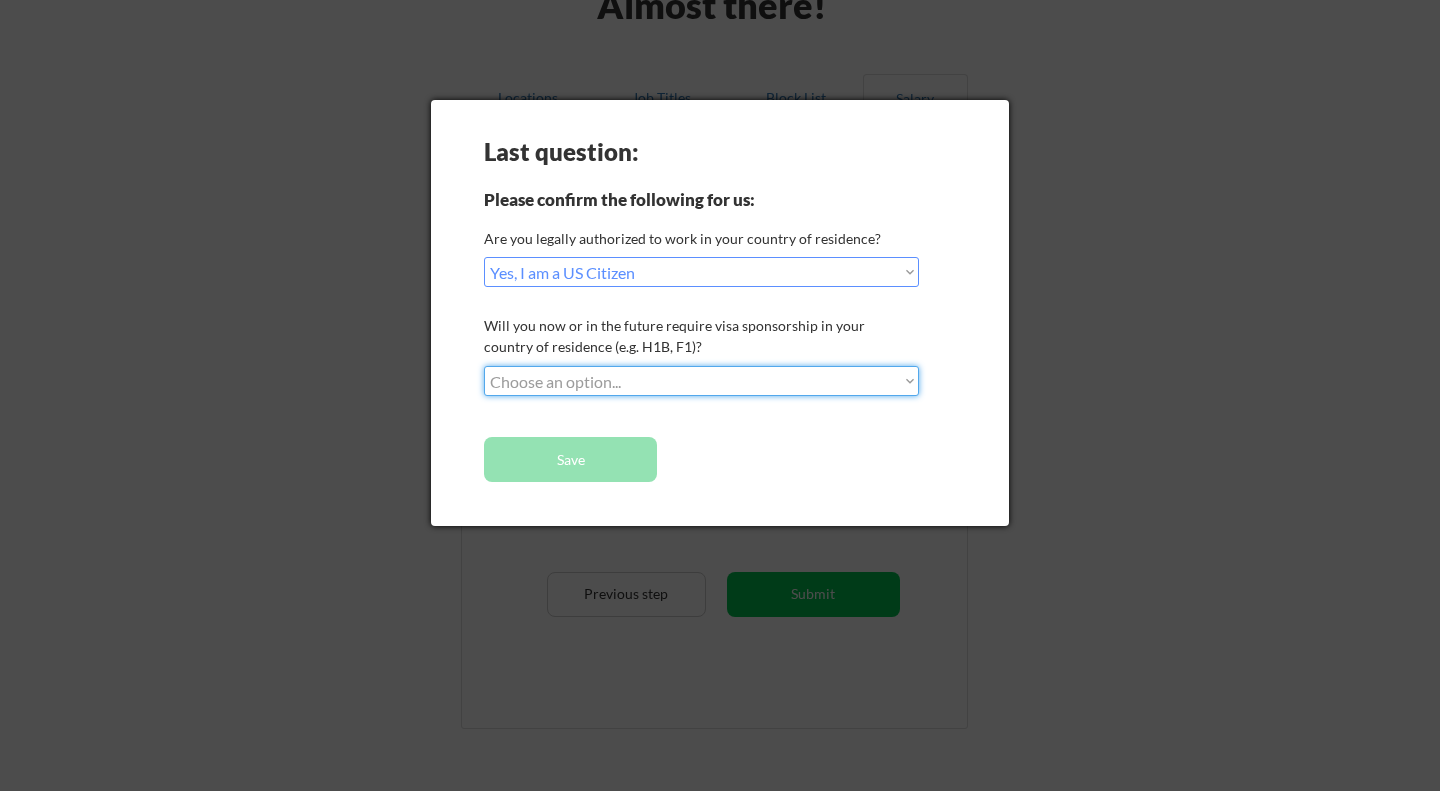 click on "Choose an option... No, I will not need sponsorship Yes, I will need sponsorship" at bounding box center (701, 381) 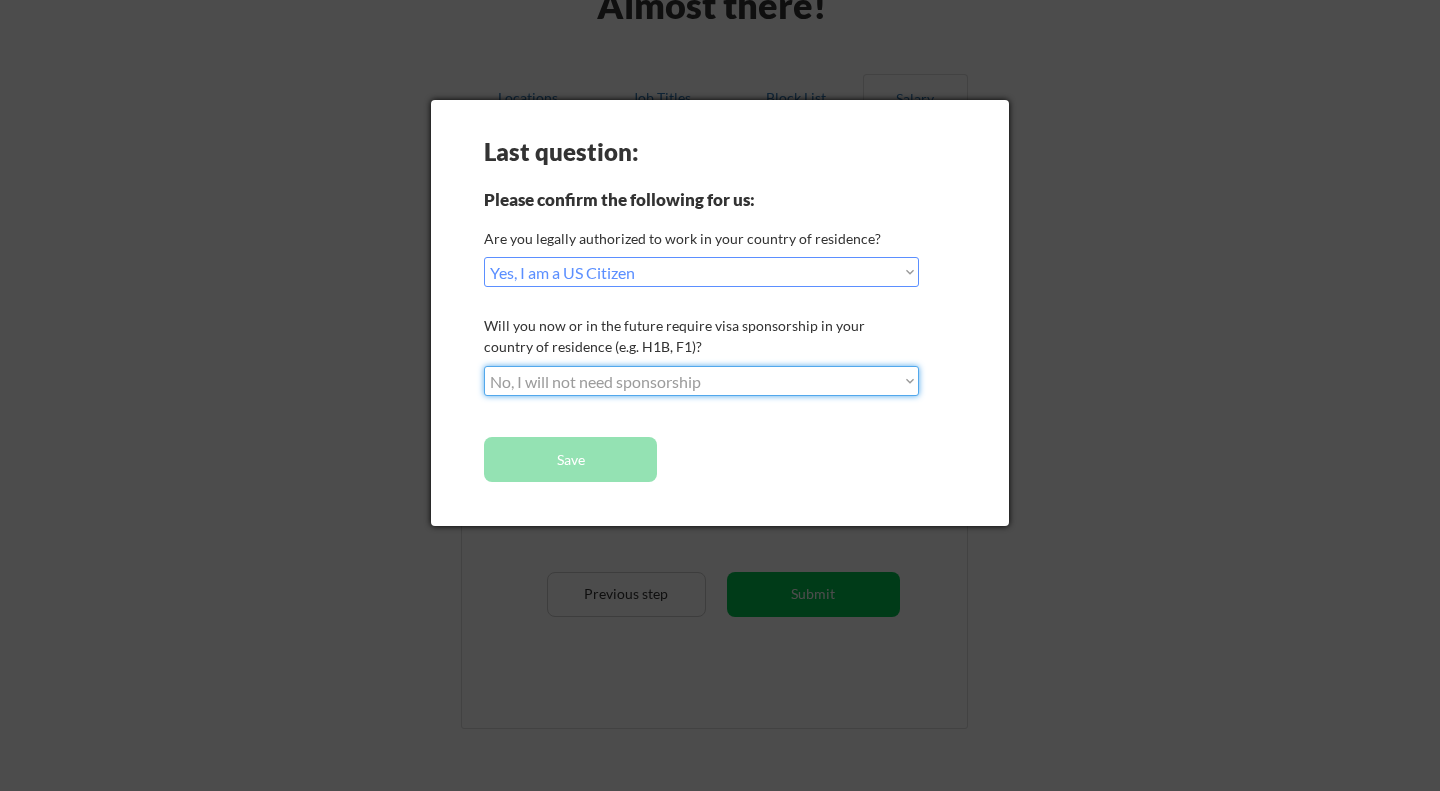 click on "Choose an option... No, I will not need sponsorship Yes, I will need sponsorship" at bounding box center [701, 381] 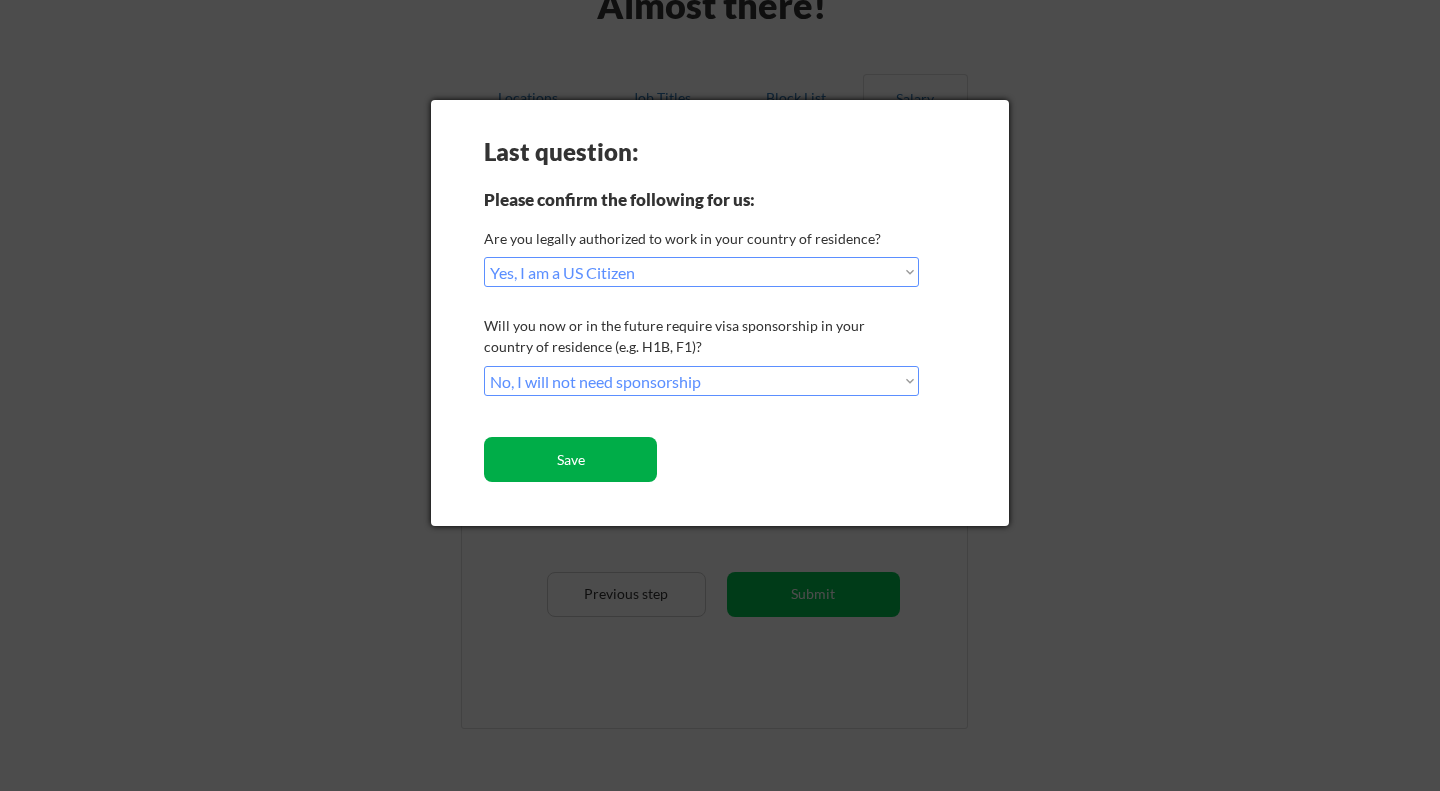 click on "Save" at bounding box center (570, 459) 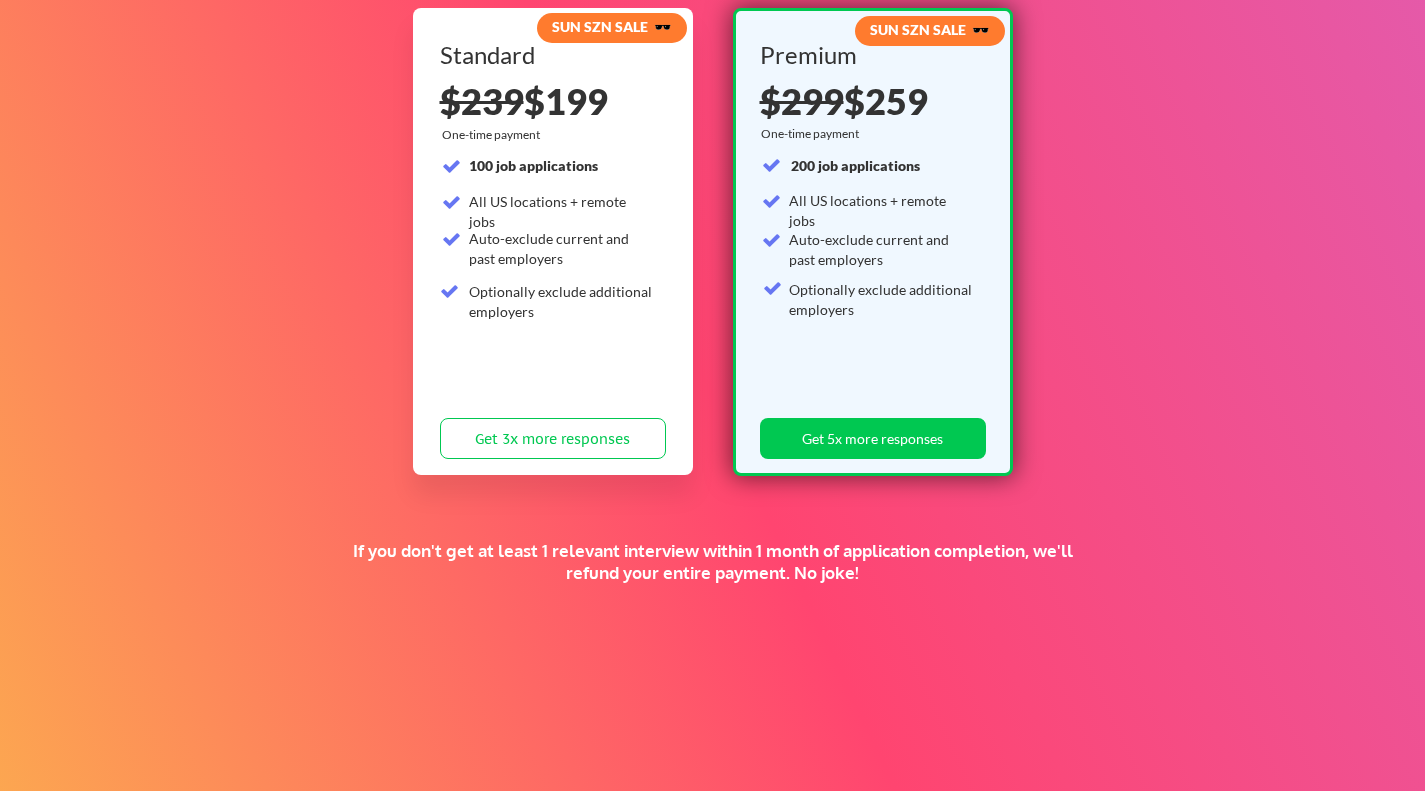 scroll, scrollTop: 0, scrollLeft: 0, axis: both 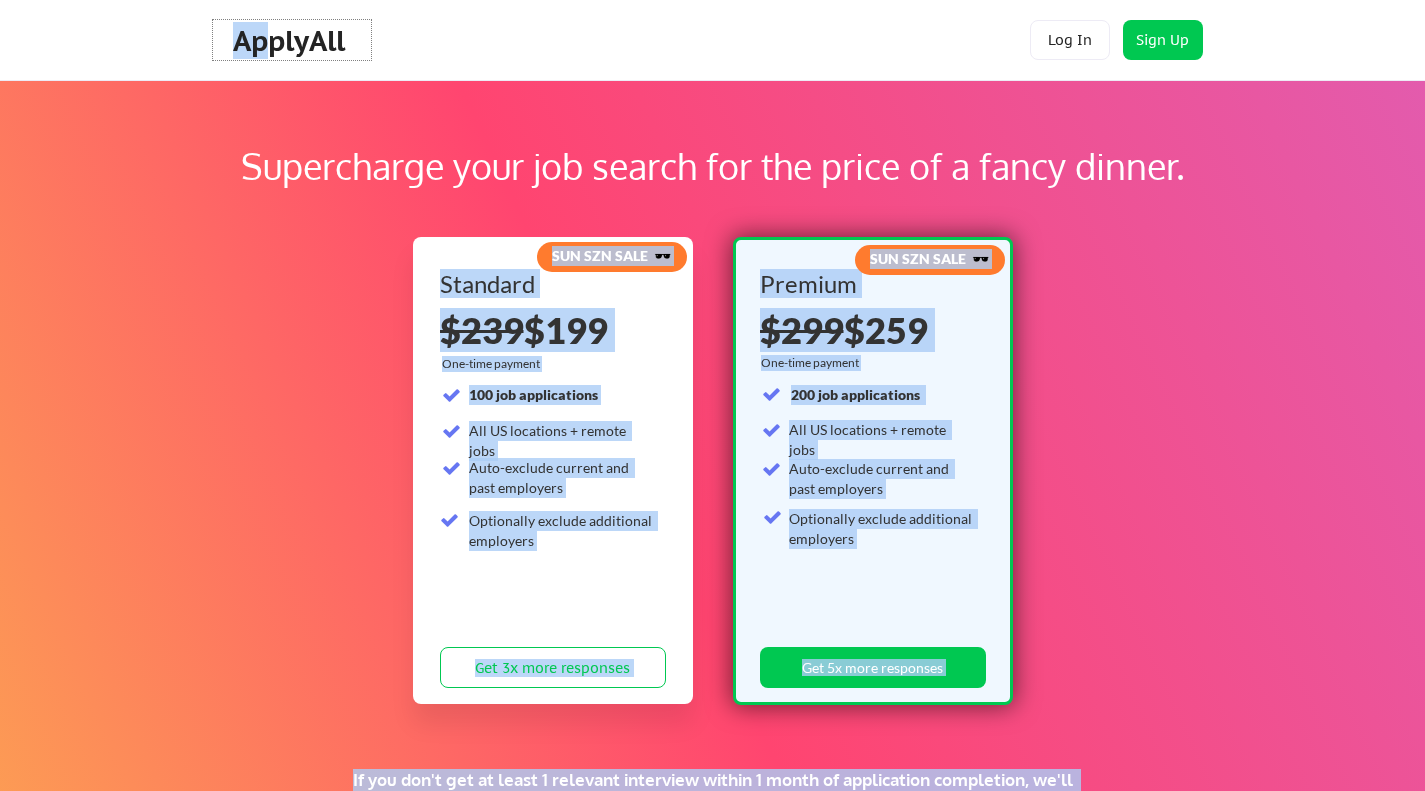 drag, startPoint x: 264, startPoint y: 41, endPoint x: 806, endPoint y: 109, distance: 546.249 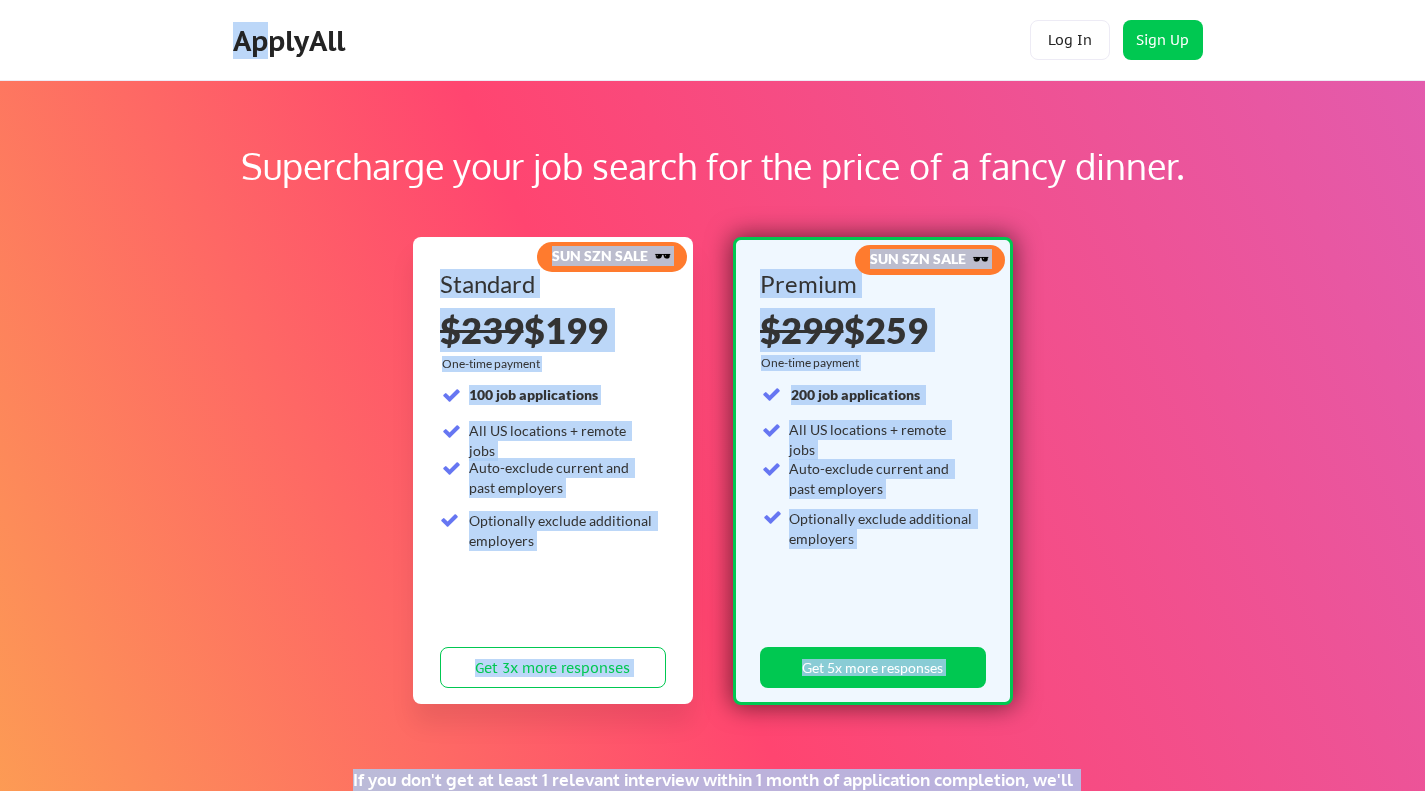 click on "Supercharge your job search for the price of a fancy dinner.  SUN SZN SALE  🕶️  Standard $239  $199 One-time payment 100 job applications All US locations + remote jobs Auto-exclude current and past employers Optionally exclude additional employers
Get 3x more responses  SUN SZN SALE  🕶️  Premium $299  $259 One-time payment 200 job applications   All US locations + remote jobs Auto-exclude current and past employers Optionally exclude additional employers
Get 5x more responses If you don't get at least 1 relevant interview within 1 month of application completion, we'll refund your entire payment. No joke! I have a promo code" at bounding box center [712, 626] 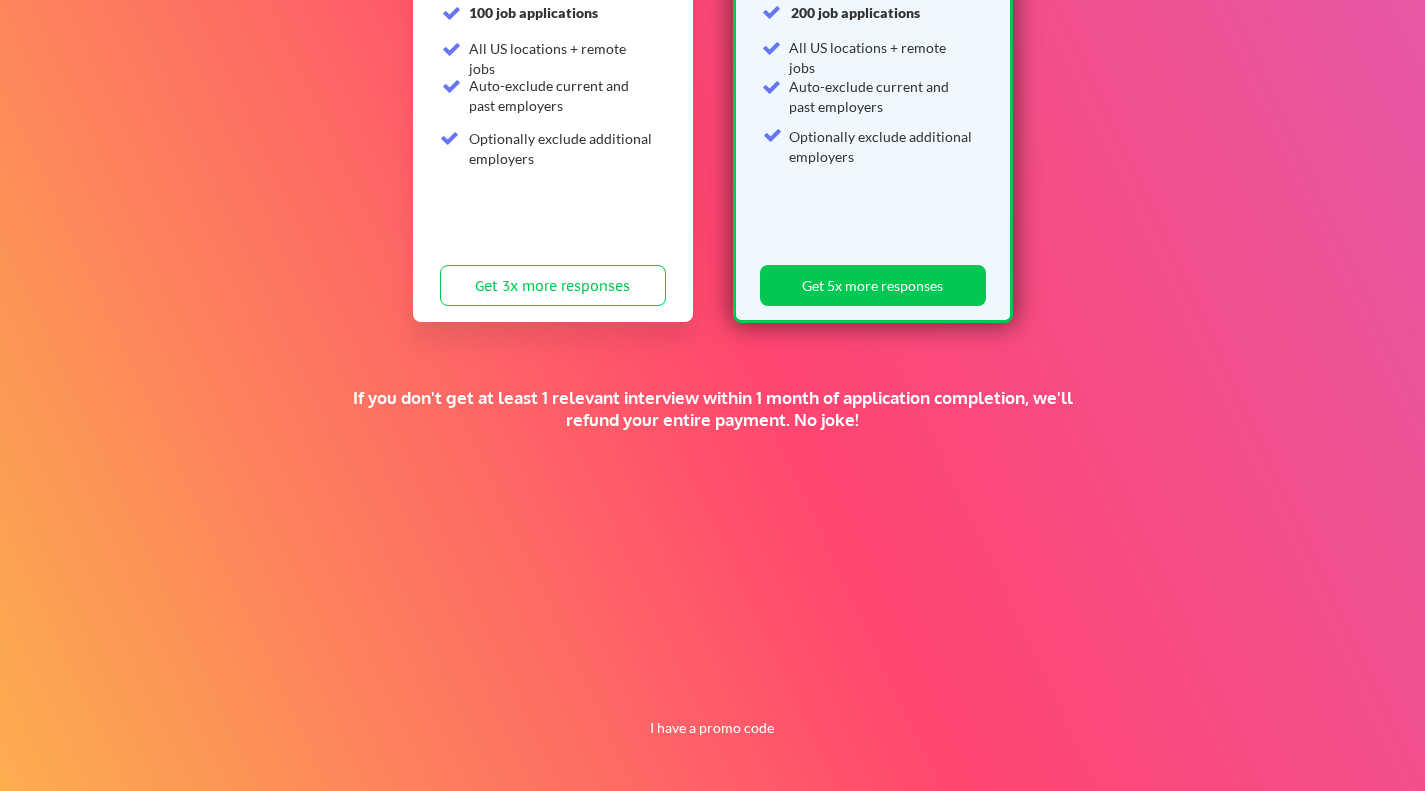 scroll, scrollTop: 0, scrollLeft: 0, axis: both 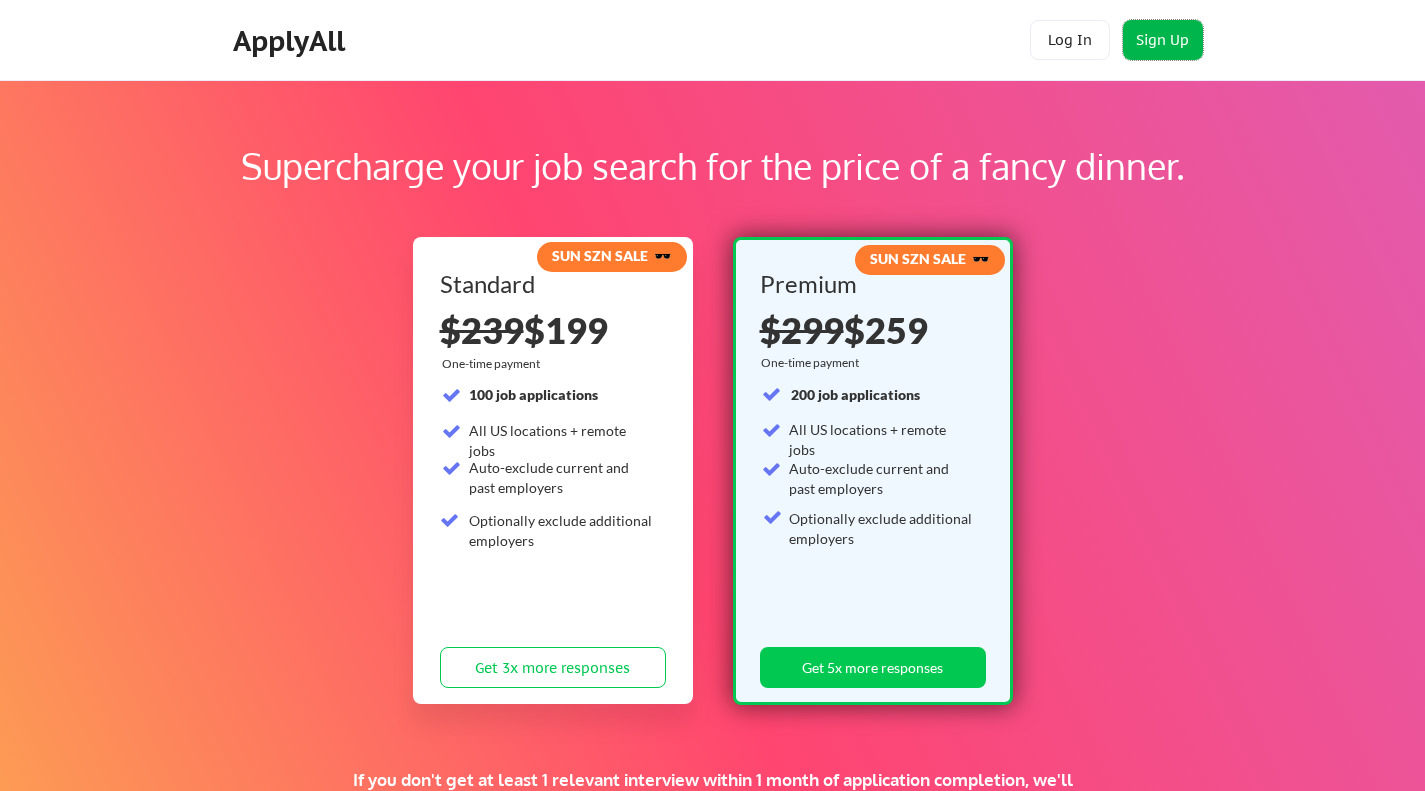 click on "Sign Up" at bounding box center [1163, 40] 